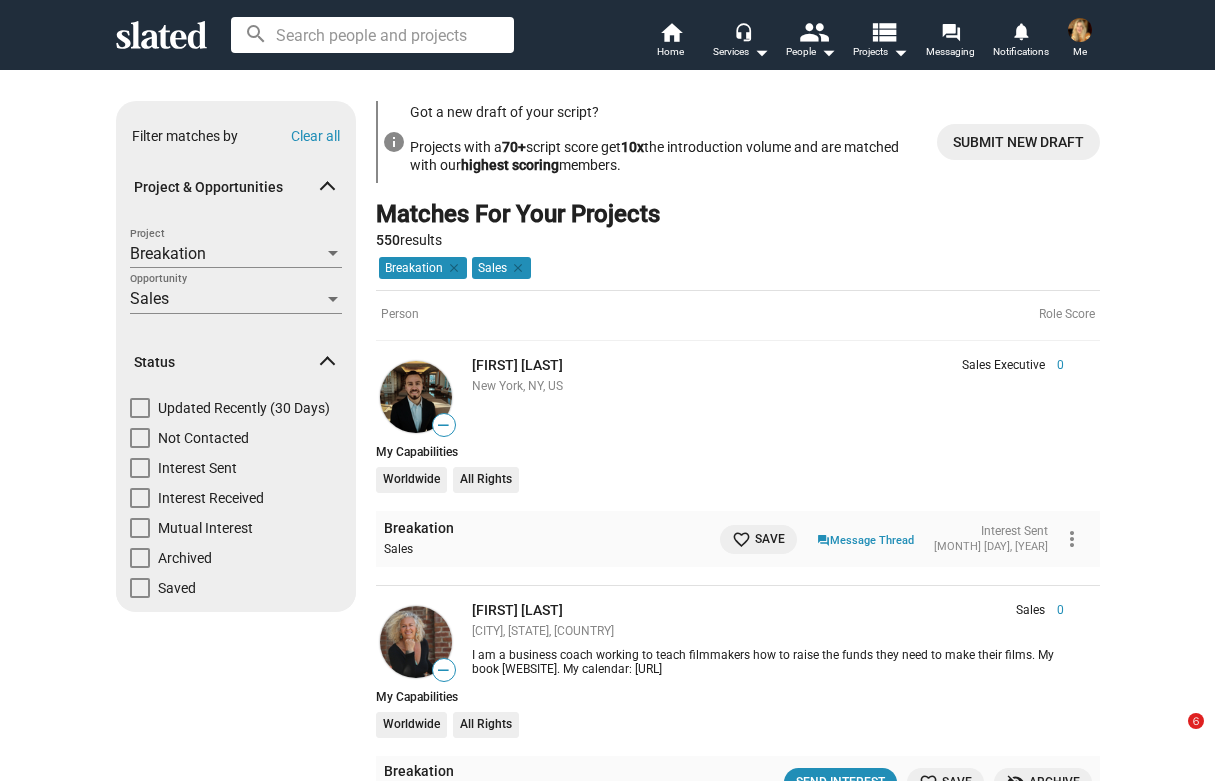 scroll, scrollTop: 0, scrollLeft: 0, axis: both 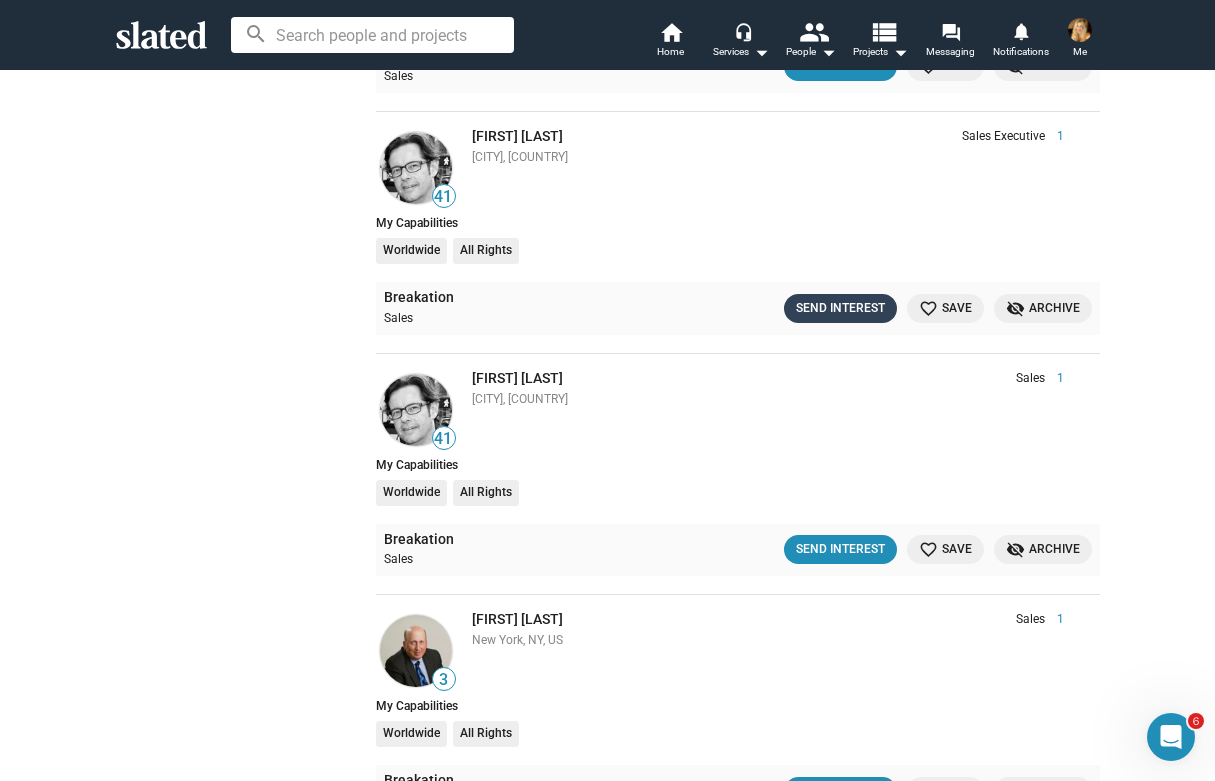 click on "Send Interest" 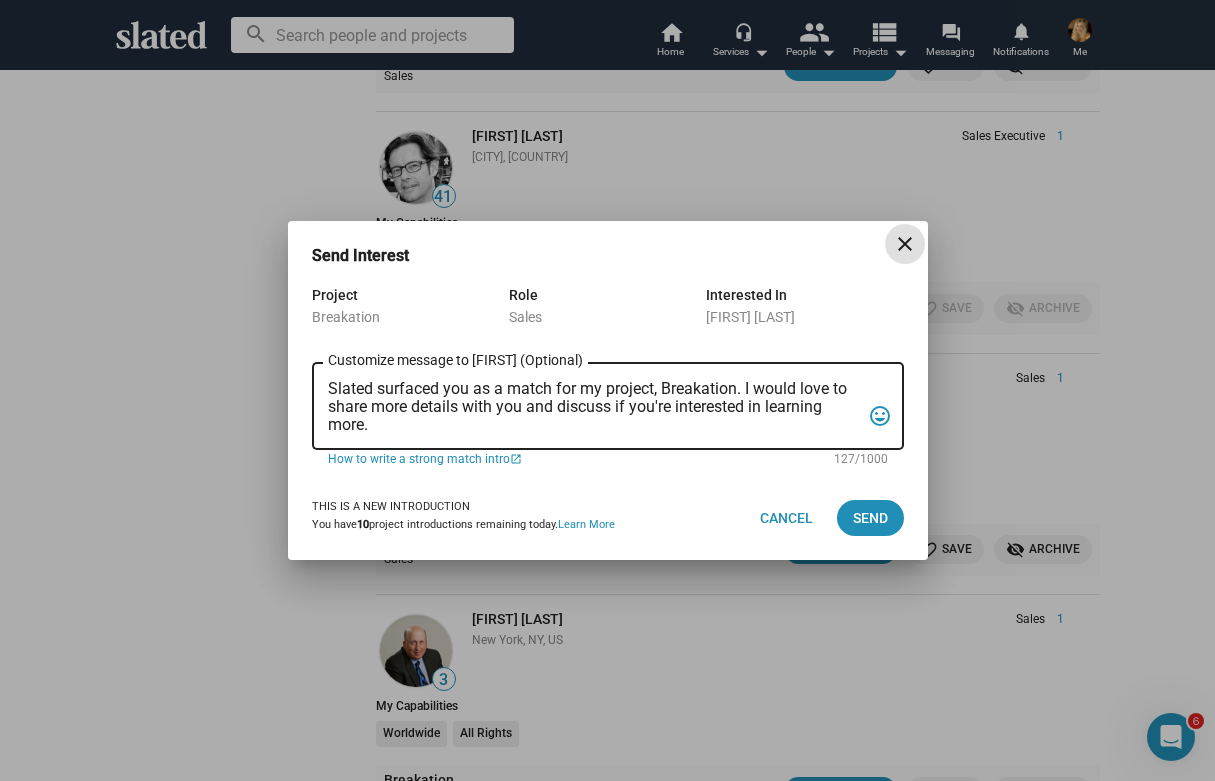 click on "Customize message to [FIRST] (Optional) Customize message (Optional) tag_faces" at bounding box center (608, 404) 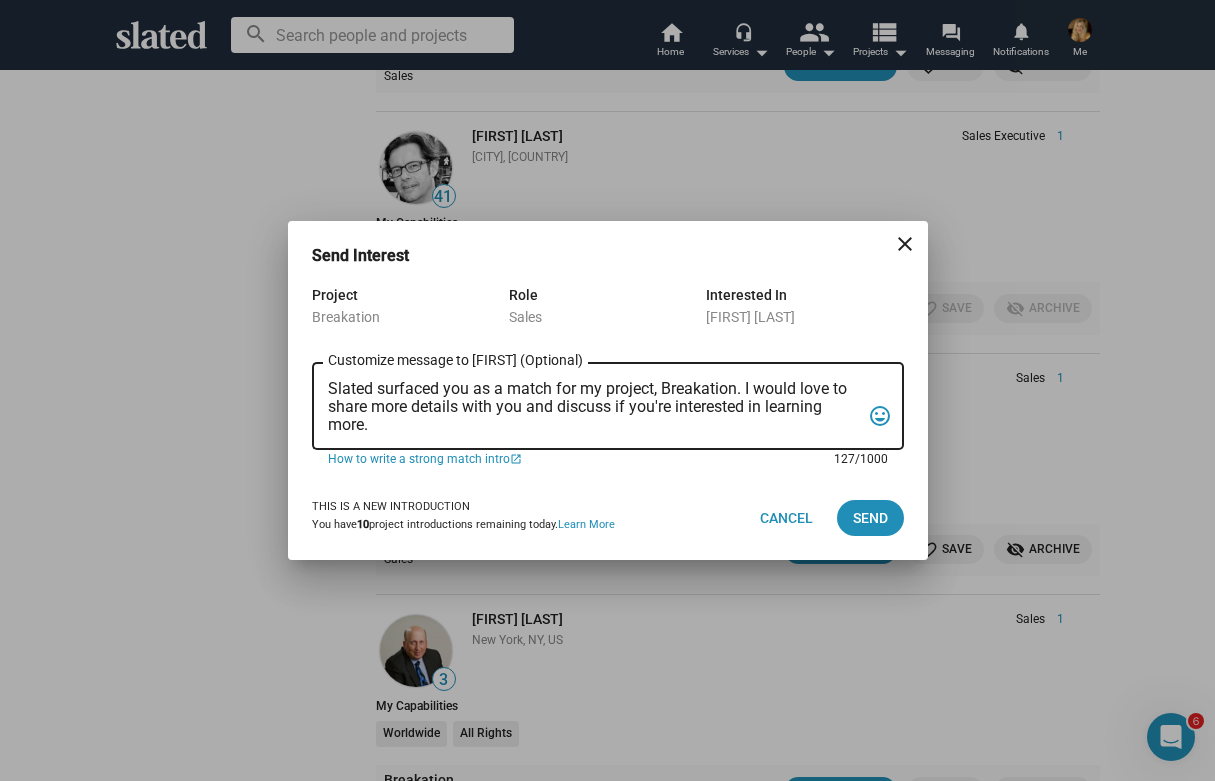 click on "Slated surfaced you as a match for my project, Breakation. I would love to share more details with you and discuss if you're interested in learning more." at bounding box center (594, 407) 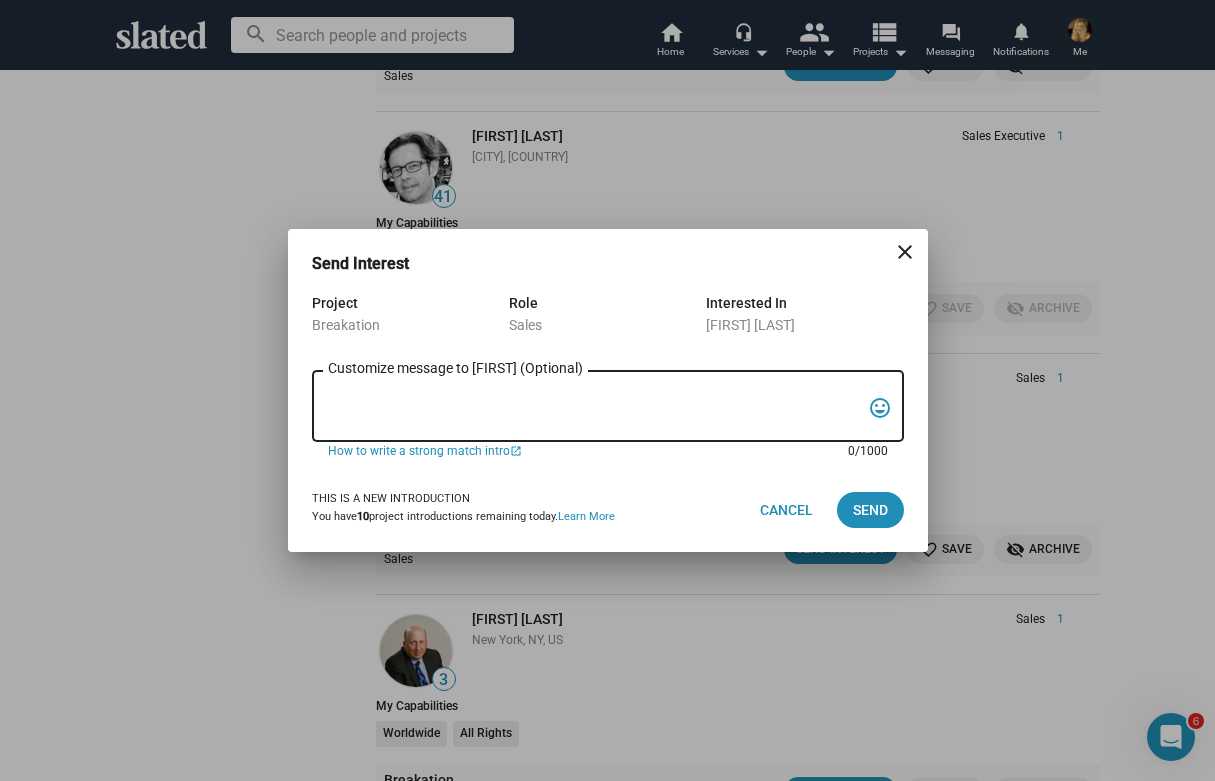 paste on "I'm [FIRST] [LAST] (imdb - [URL] ) and I'm very interested in discussing a movie I have in pre-production with you called Breakation. There are multiple named actors who are interested in doing the movie. [ACTOR] who is known for [SHOW] & [NETFLIX HIT] is our director. [DIRECTOR] who is known for [SHOW] & [SHOW] is our producer. I have been working in [CITY] as an actress and writer for a while now. I just completed a tv series [SERIES] for [COMPANY] with [ACTRESS]. I've worked with [ACTOR], [DIRECTOR] and [ACTRESS] to name a few. I would love to discuss this project more with you.
Best,
[FIRST] [LAST]" 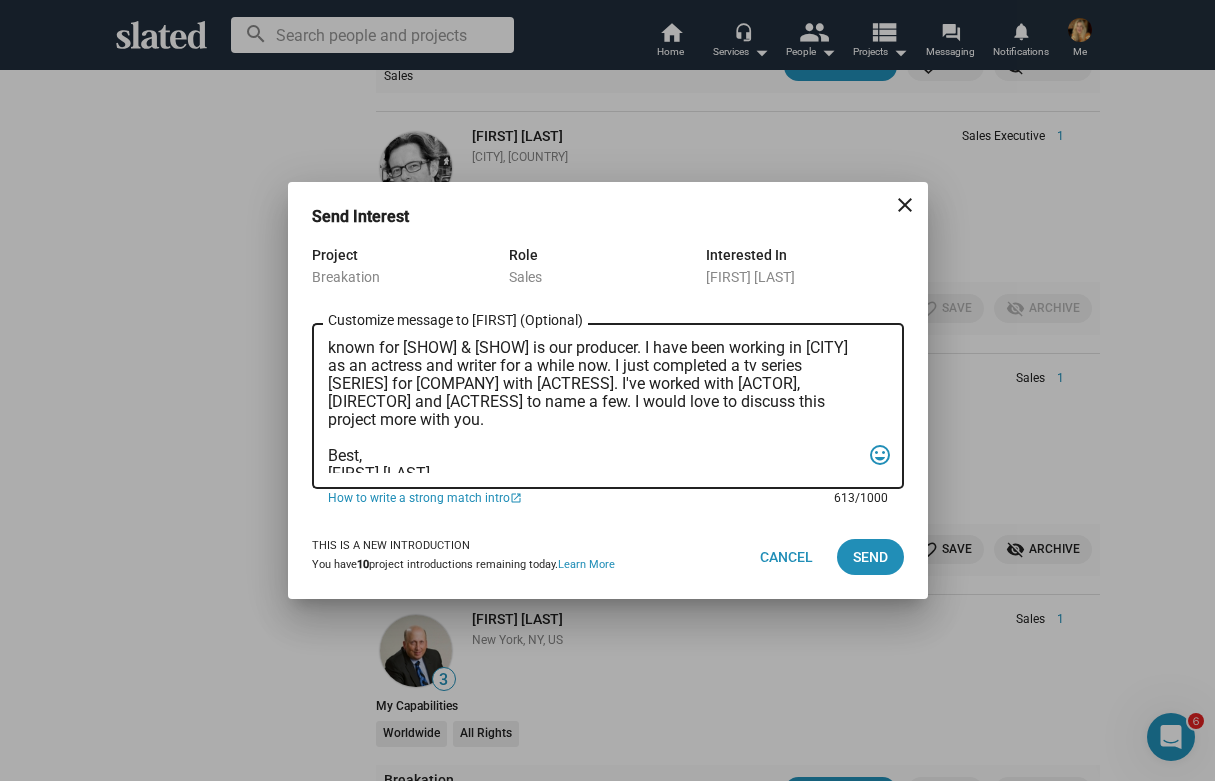 scroll, scrollTop: 0, scrollLeft: 0, axis: both 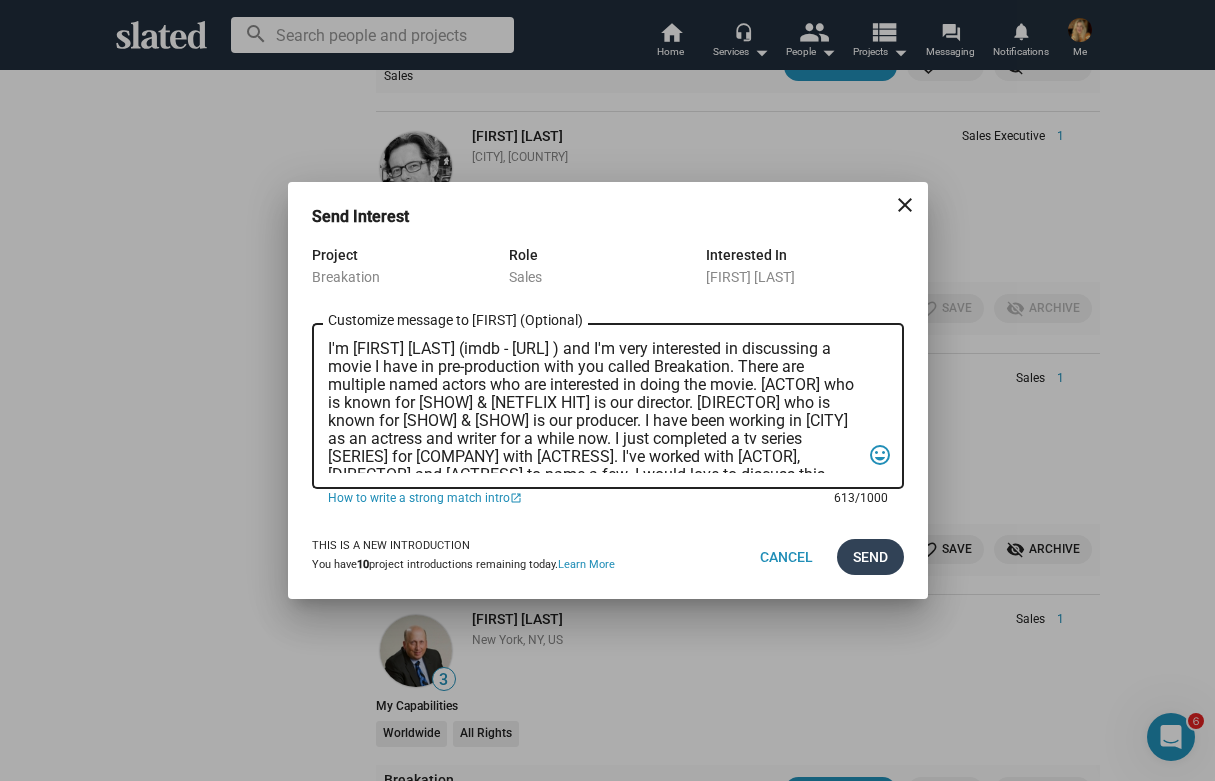 type on "I'm [FIRST] [LAST] (imdb - [URL] ) and I'm very interested in discussing a movie I have in pre-production with you called Breakation. There are multiple named actors who are interested in doing the movie. [ACTOR] who is known for [SHOW] & [NETFLIX HIT] is our director. [DIRECTOR] who is known for [SHOW] & [SHOW] is our producer. I have been working in [CITY] as an actress and writer for a while now. I just completed a tv series [SERIES] for [COMPANY] with [ACTRESS]. I've worked with [ACTOR], [DIRECTOR] and [ACTRESS] to name a few. I would love to discuss this project more with you.
Best,
[FIRST] [LAST]" 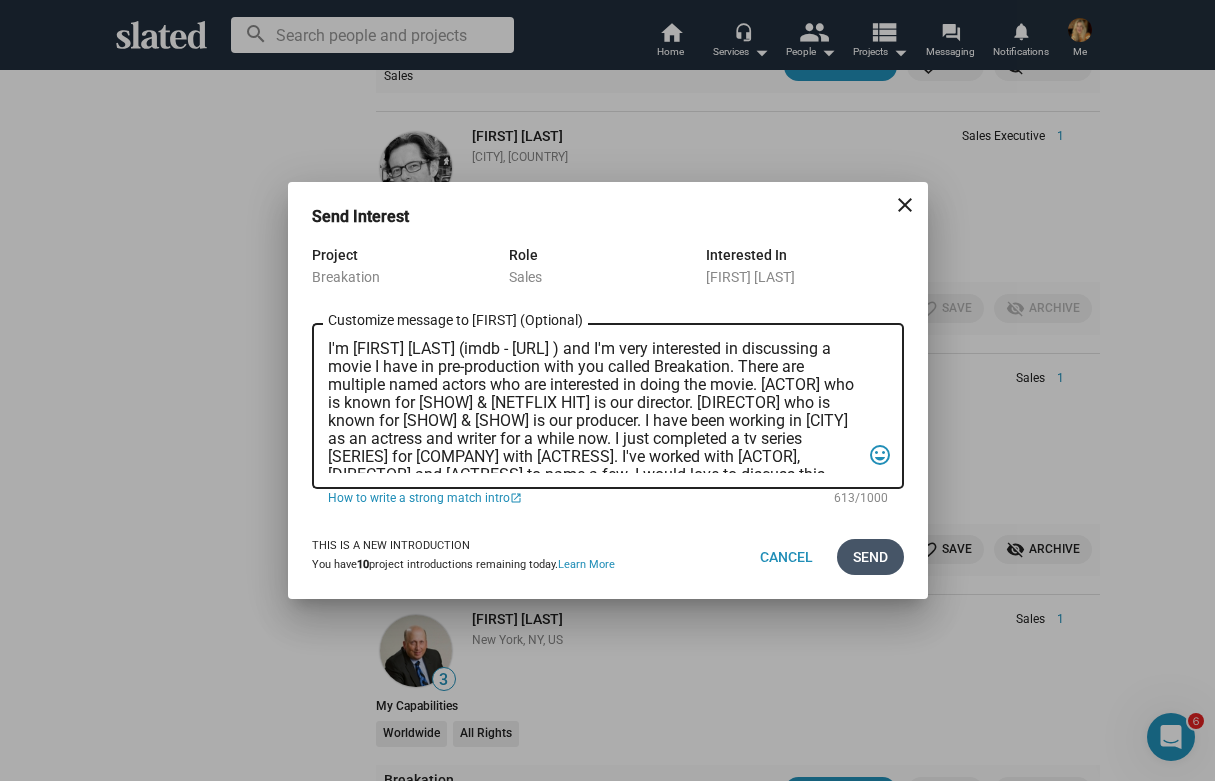 click on "Send" at bounding box center [870, 557] 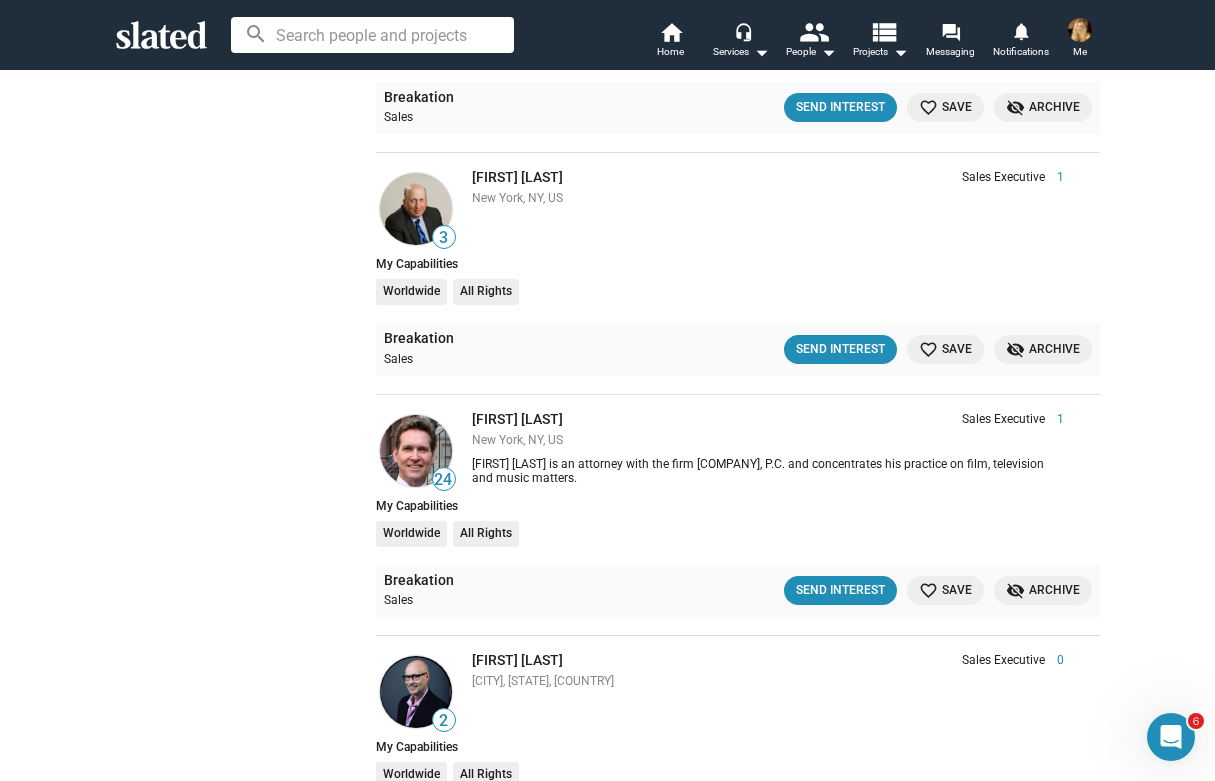 scroll, scrollTop: 6406, scrollLeft: 0, axis: vertical 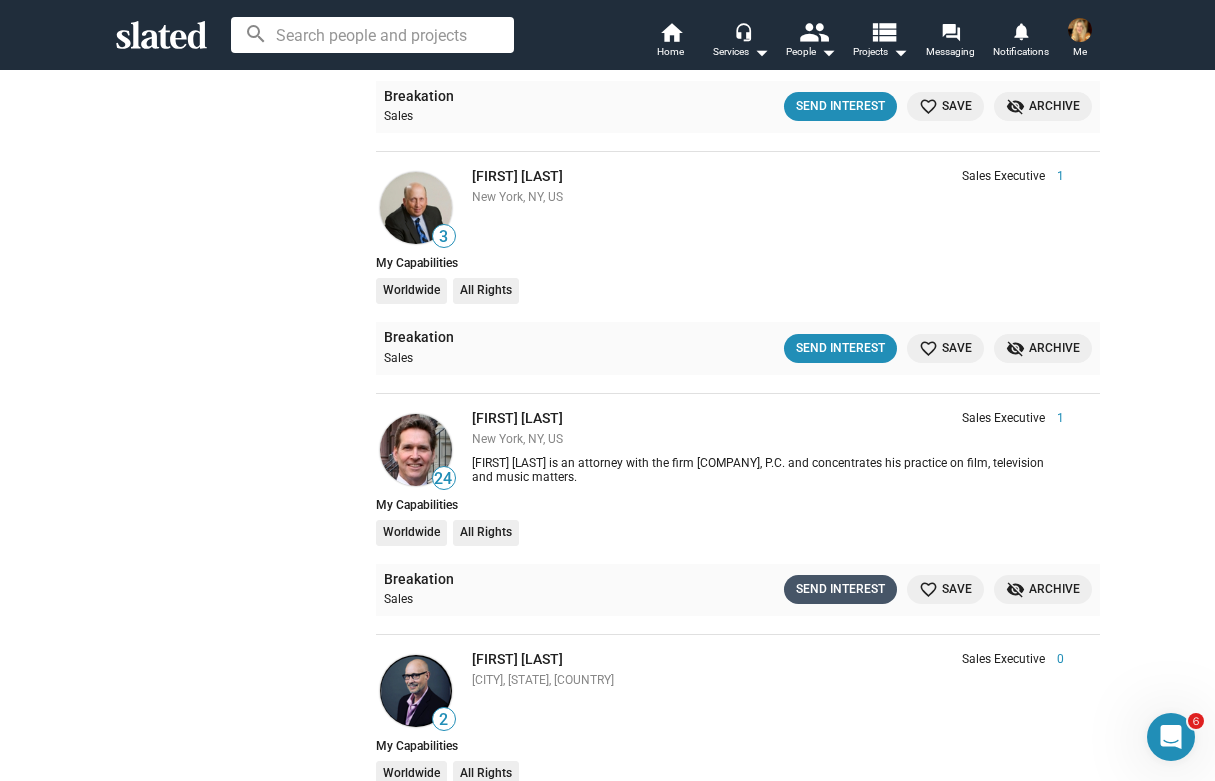 click on "Send Interest" 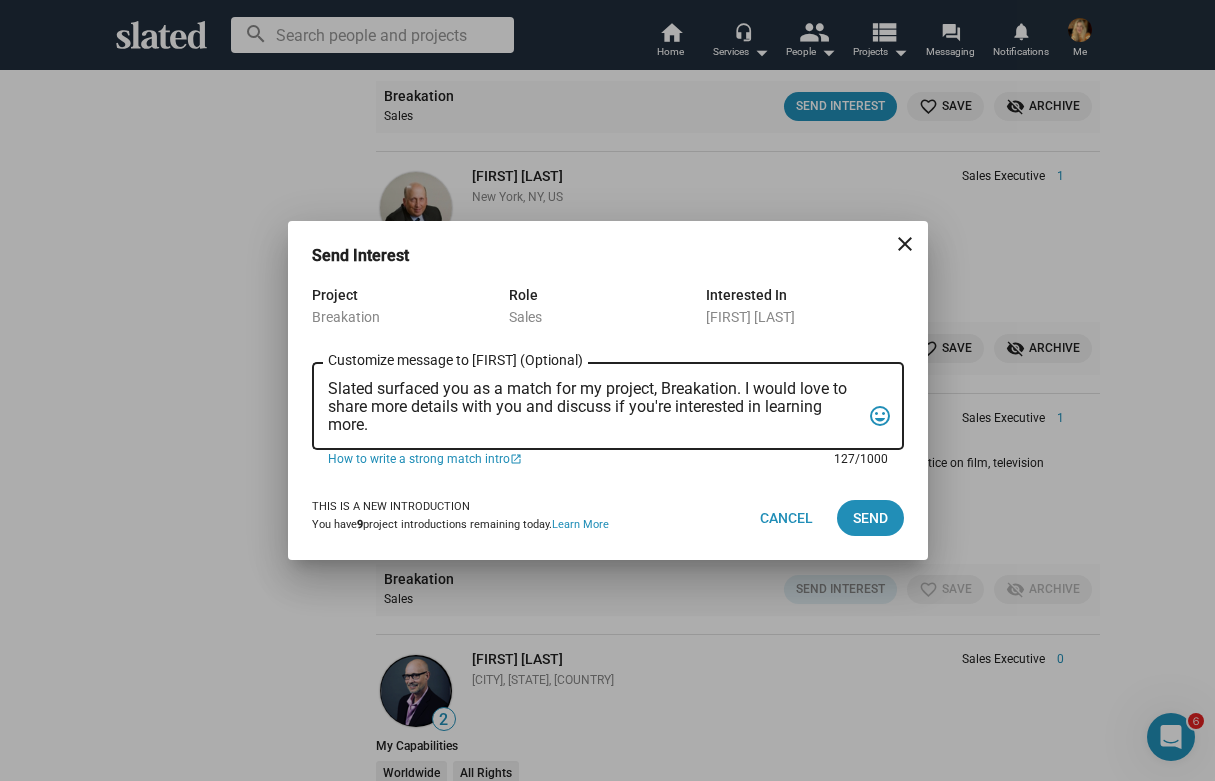 drag, startPoint x: 327, startPoint y: 386, endPoint x: 428, endPoint y: 442, distance: 115.48593 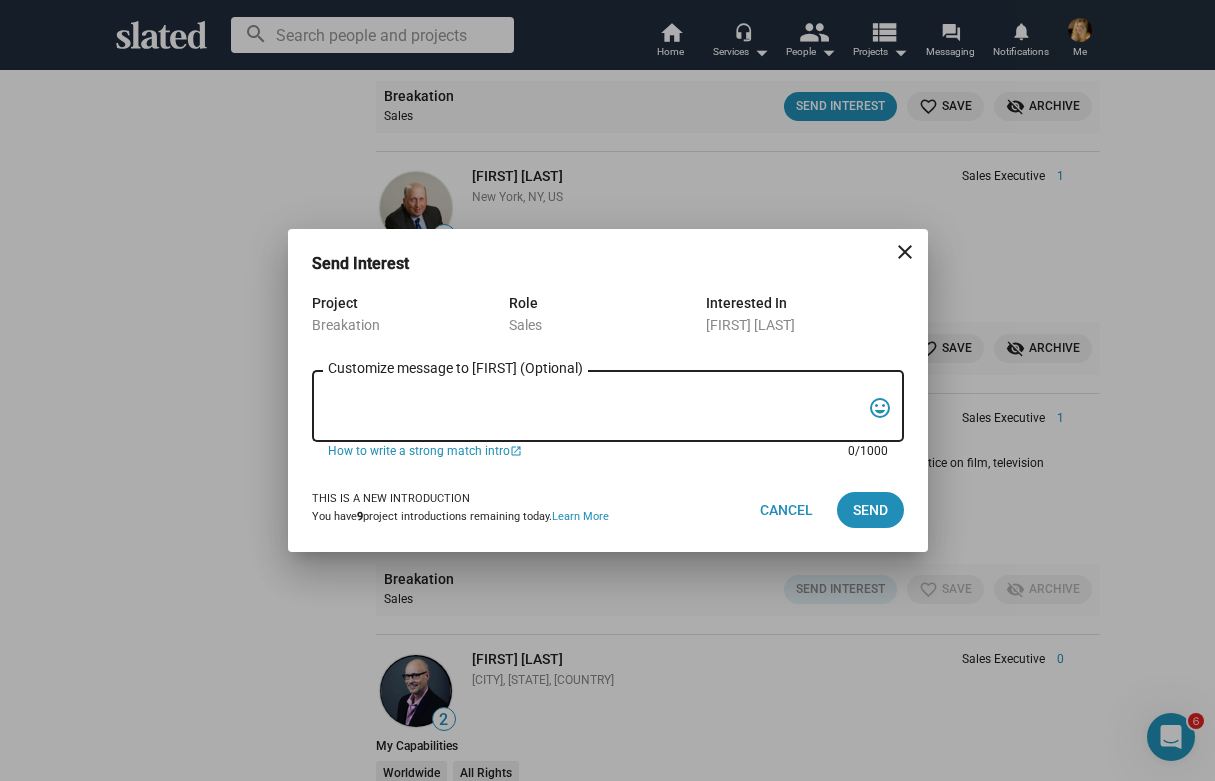 paste on "I'm [FIRST] [LAST] (imdb - [URL] ) and I'm very interested in discussing a movie I have in pre-production with you called Breakation. There are multiple named actors who are interested in doing the movie. [ACTOR] who is known for [SHOW] & [NETFLIX HIT] is our director. [DIRECTOR] who is known for [SHOW] & [SHOW] is our producer. I have been working in [CITY] as an actress and writer for a while now. I just completed a tv series [SERIES] for [COMPANY] with [ACTRESS]. I've worked with [ACTOR], [DIRECTOR] and [ACTRESS] to name a few. I would love to discuss this project more with you.
Best,
[FIRST] [LAST]" 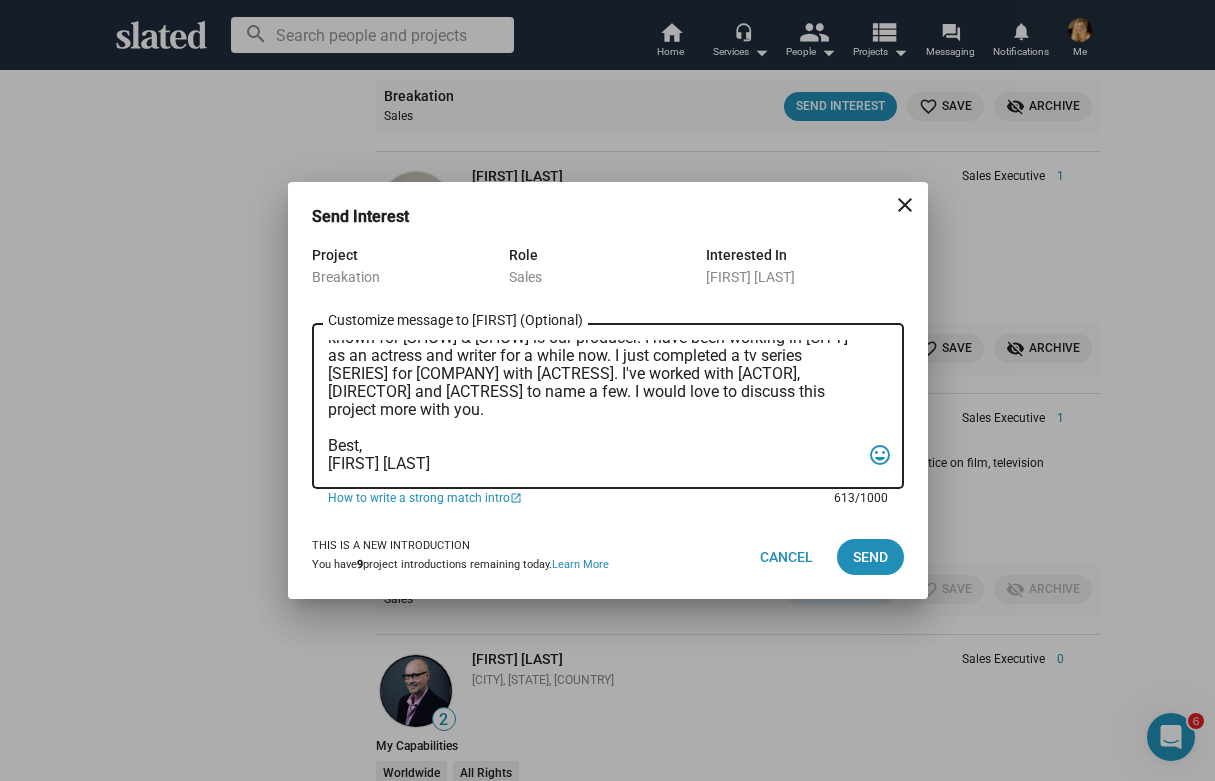 scroll, scrollTop: 119, scrollLeft: 0, axis: vertical 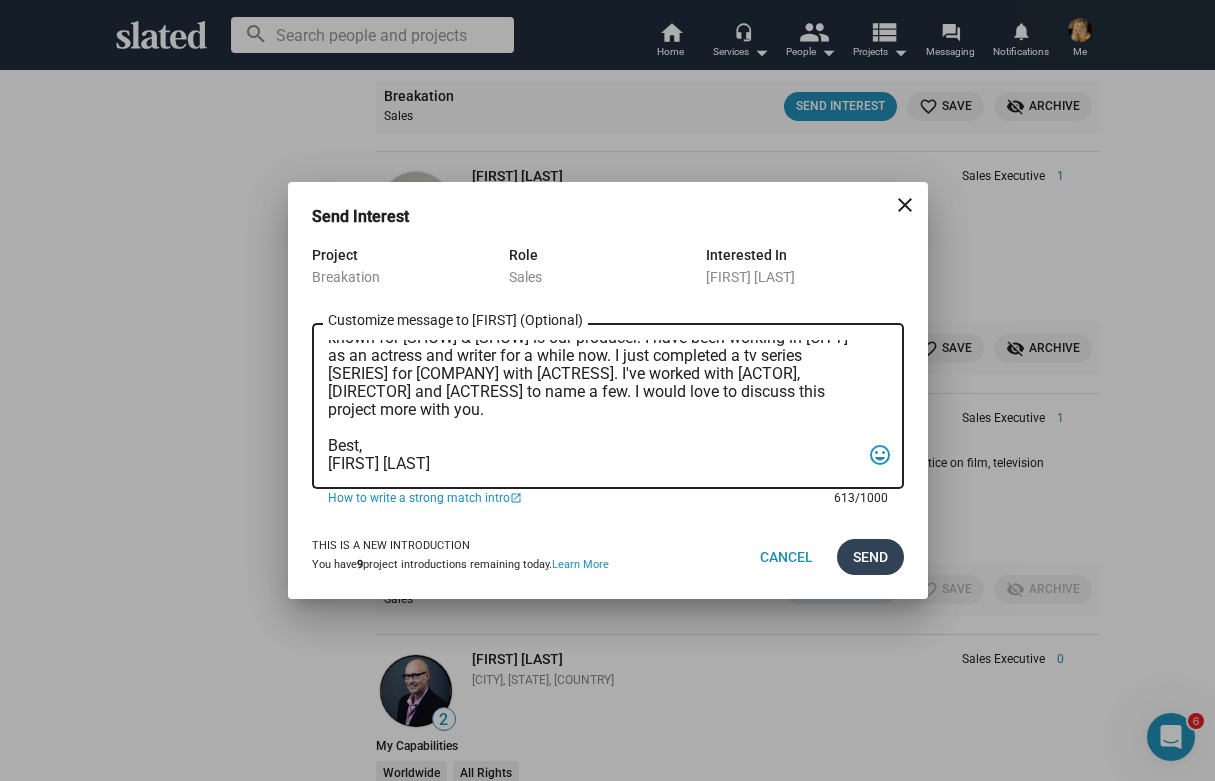 type on "I'm [FIRST] [LAST] (imdb - [URL] ) and I'm very interested in discussing a movie I have in pre-production with you called Breakation. There are multiple named actors who are interested in doing the movie. [ACTOR] who is known for [SHOW] & [NETFLIX HIT] is our director. [DIRECTOR] who is known for [SHOW] & [SHOW] is our producer. I have been working in [CITY] as an actress and writer for a while now. I just completed a tv series [SERIES] for [COMPANY] with [ACTRESS]. I've worked with [ACTOR], [DIRECTOR] and [ACTRESS] to name a few. I would love to discuss this project more with you.
Best,
[FIRST] [LAST]" 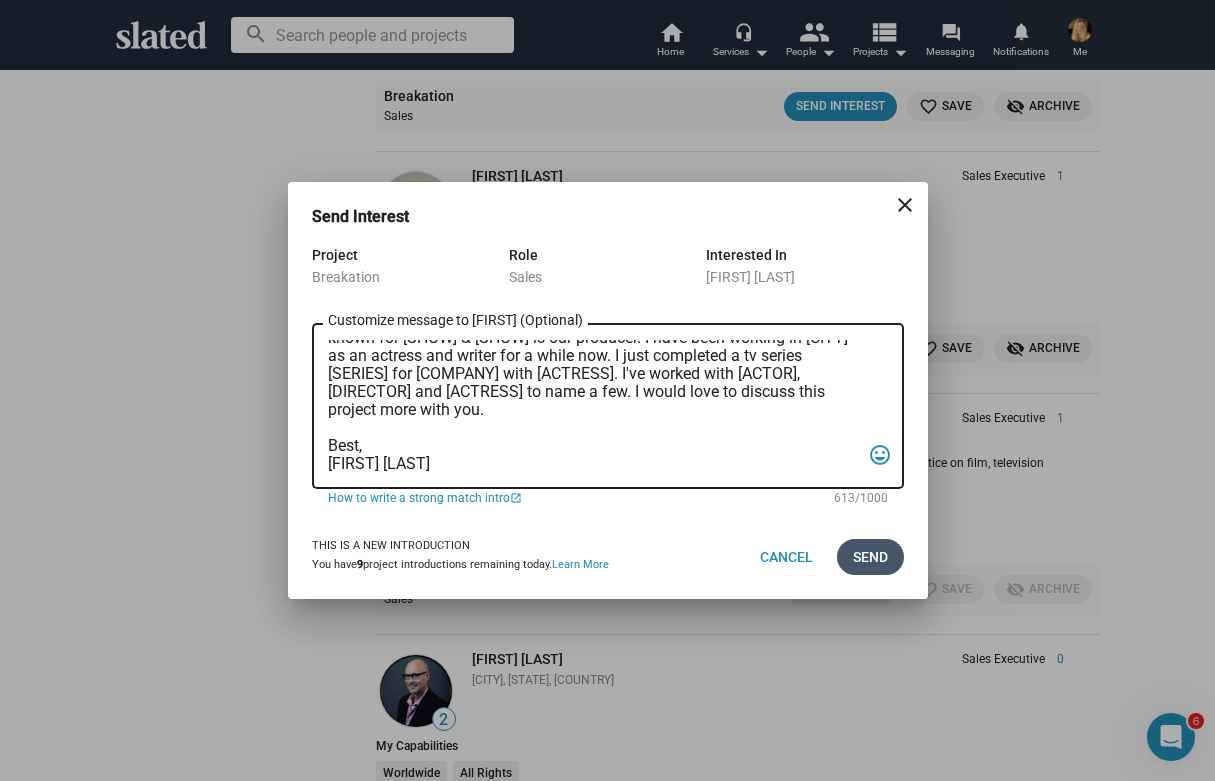 click on "Send" at bounding box center [870, 557] 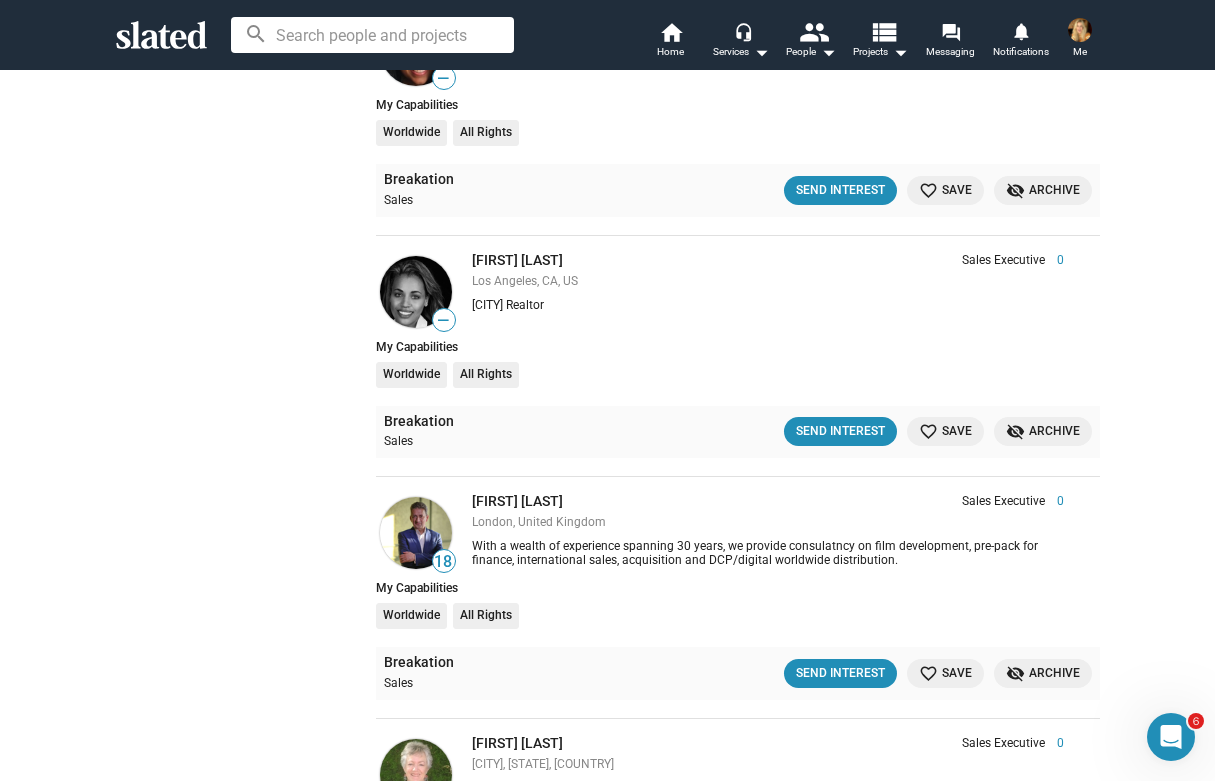 scroll, scrollTop: 9291, scrollLeft: 0, axis: vertical 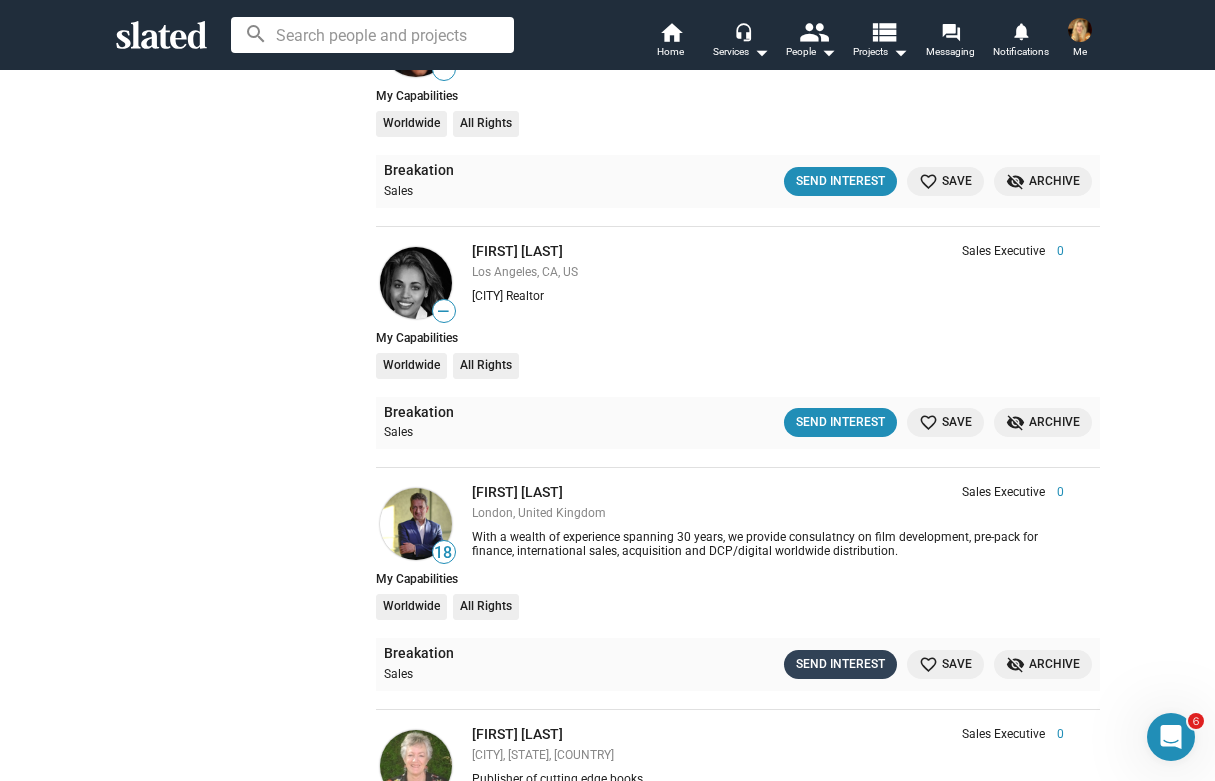 click on "Send Interest" 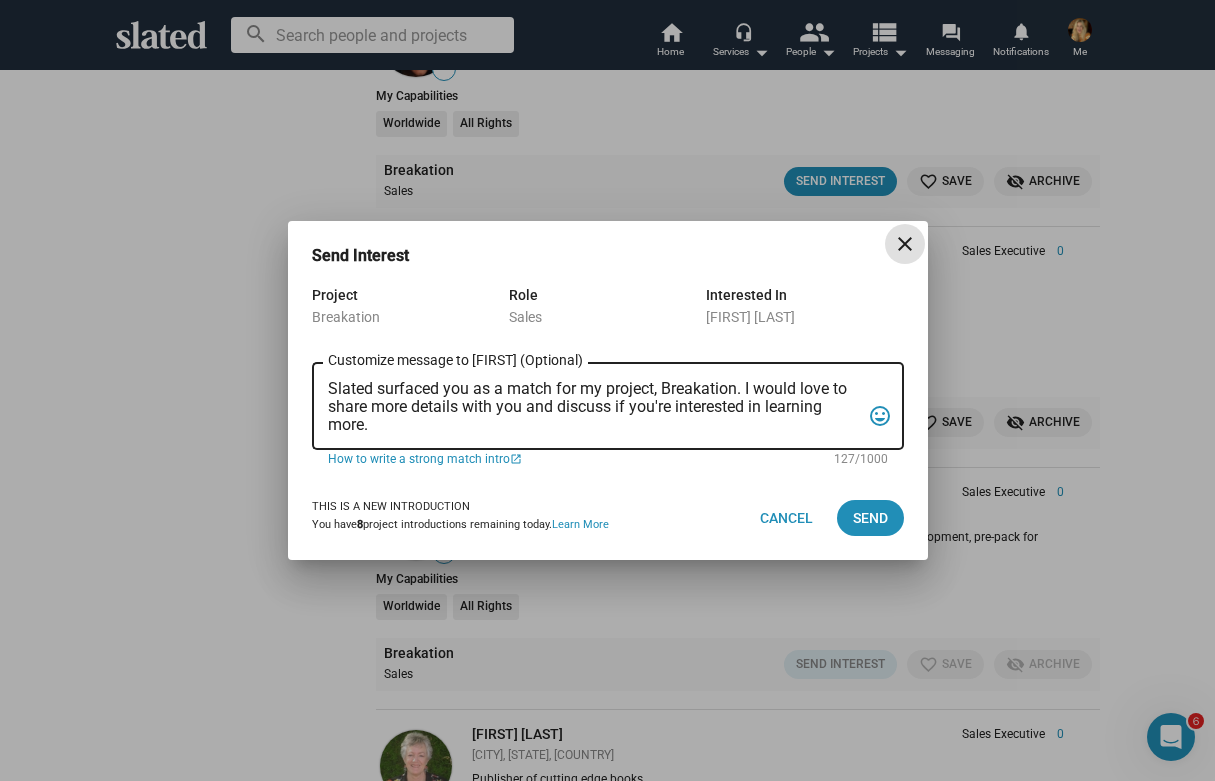 click on "Slated surfaced you as a match for my project, Breakation. I would love to share more details with you and discuss if you're interested in learning more." at bounding box center [594, 407] 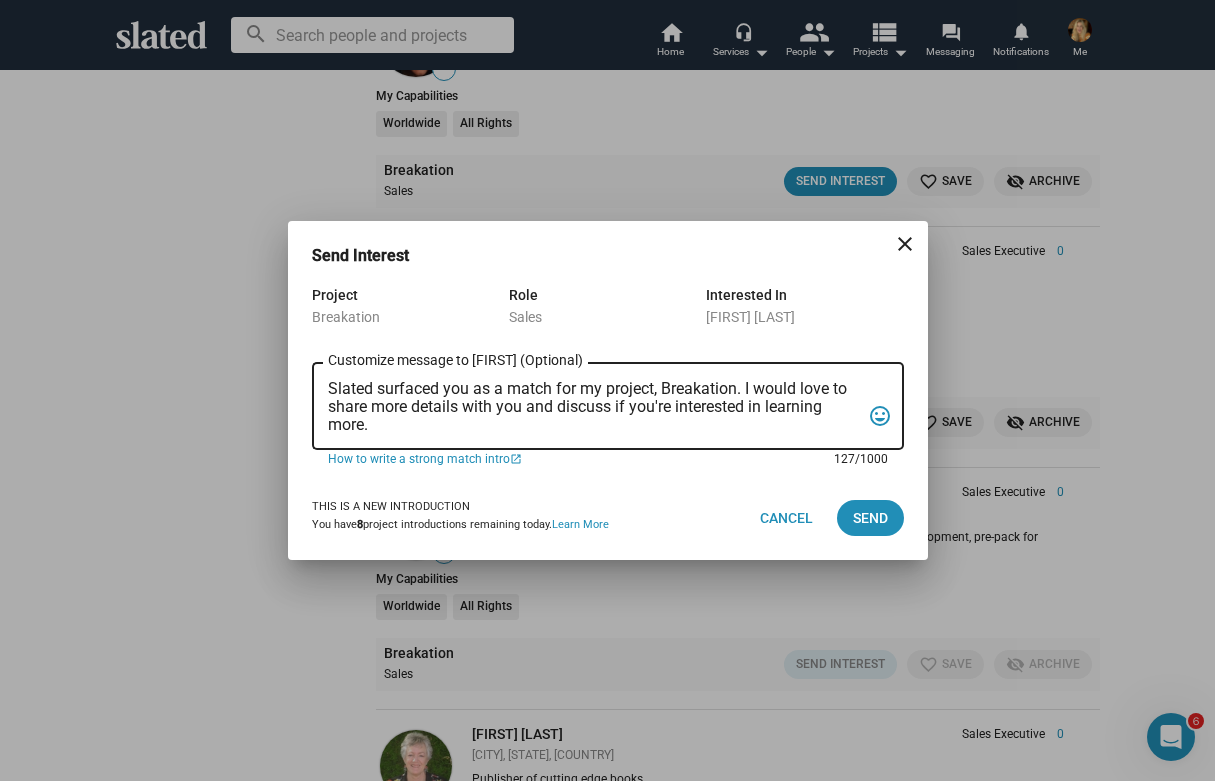 drag, startPoint x: 328, startPoint y: 387, endPoint x: 401, endPoint y: 426, distance: 82.764725 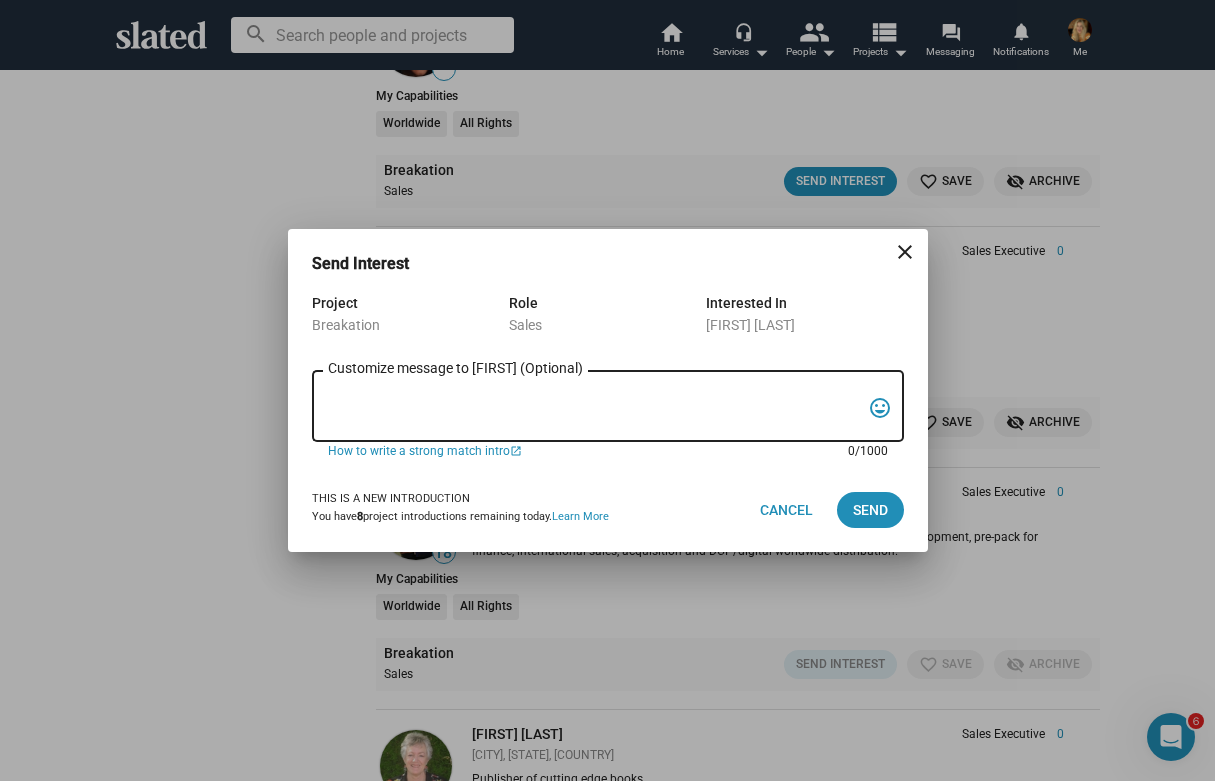 paste on "I'm [FIRST] [LAST] (imdb - [URL] ) and I'm very interested in discussing a movie I have in pre-production with you called Breakation. There are multiple named actors who are interested in doing the movie. [ACTOR] who is known for [SHOW] & [NETFLIX HIT] is our director. [DIRECTOR] who is known for [SHOW] & [SHOW] is our producer. I have been working in [CITY] as an actress and writer for a while now. I just completed a tv series [SERIES] for [COMPANY] with [ACTRESS]. I've worked with [ACTOR], [DIRECTOR] and [ACTRESS] to name a few. I would love to discuss this project more with you.
Best,
[FIRST] [LAST]" 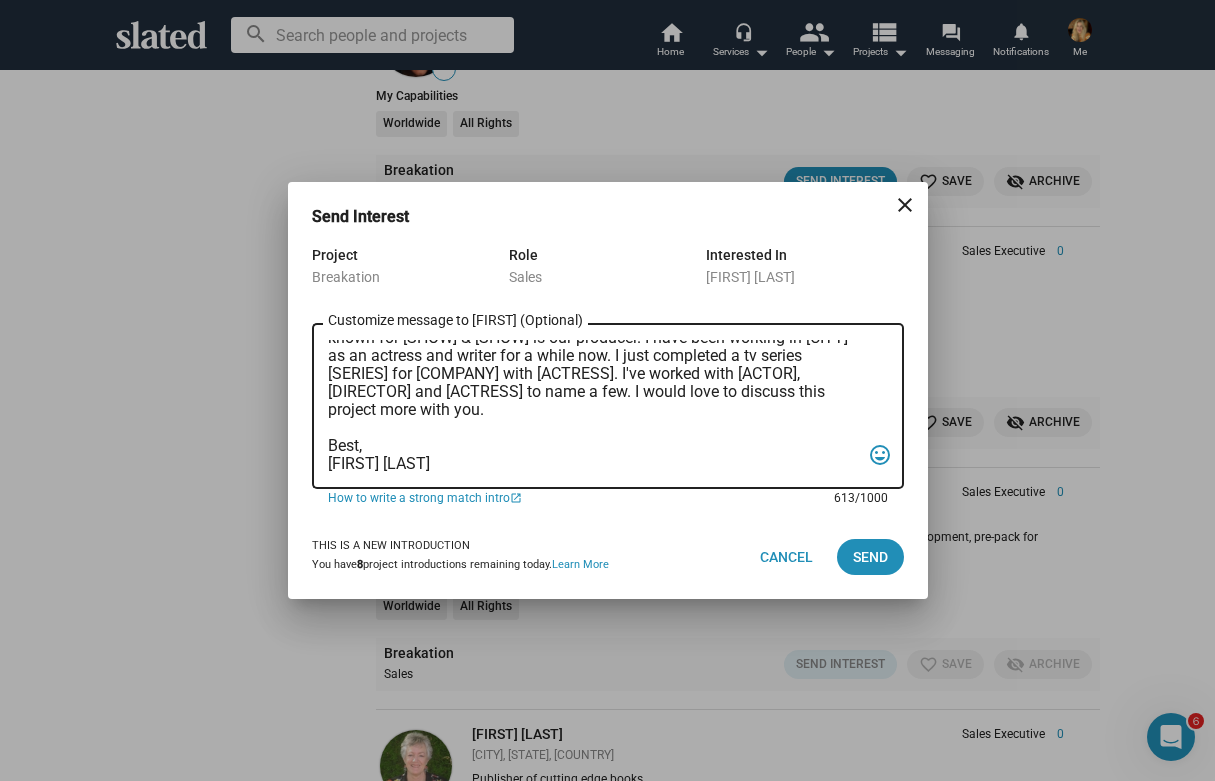 scroll, scrollTop: 119, scrollLeft: 0, axis: vertical 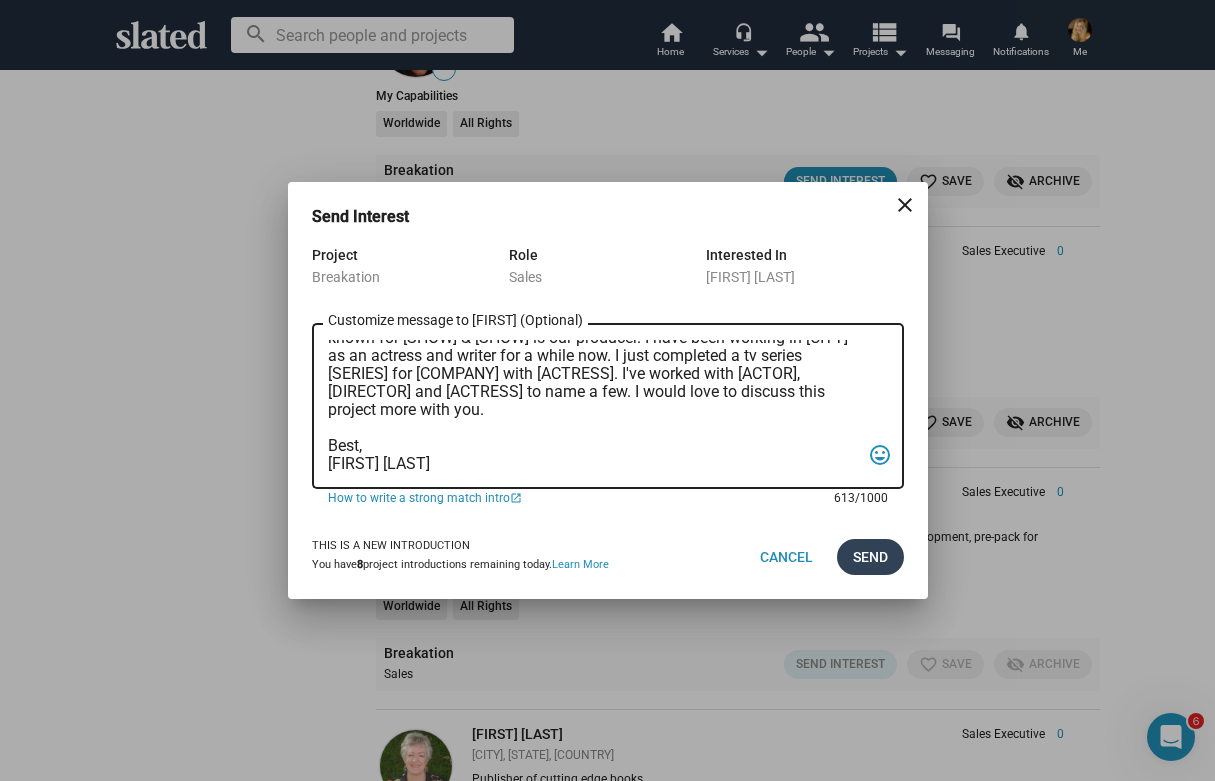 type on "I'm [FIRST] [LAST] (imdb - [URL] ) and I'm very interested in discussing a movie I have in pre-production with you called Breakation. There are multiple named actors who are interested in doing the movie. [ACTOR] who is known for [SHOW] & [NETFLIX HIT] is our director. [DIRECTOR] who is known for [SHOW] & [SHOW] is our producer. I have been working in [CITY] as an actress and writer for a while now. I just completed a tv series [SERIES] for [COMPANY] with [ACTRESS]. I've worked with [ACTOR], [DIRECTOR] and [ACTRESS] to name a few. I would love to discuss this project more with you.
Best,
[FIRST] [LAST]" 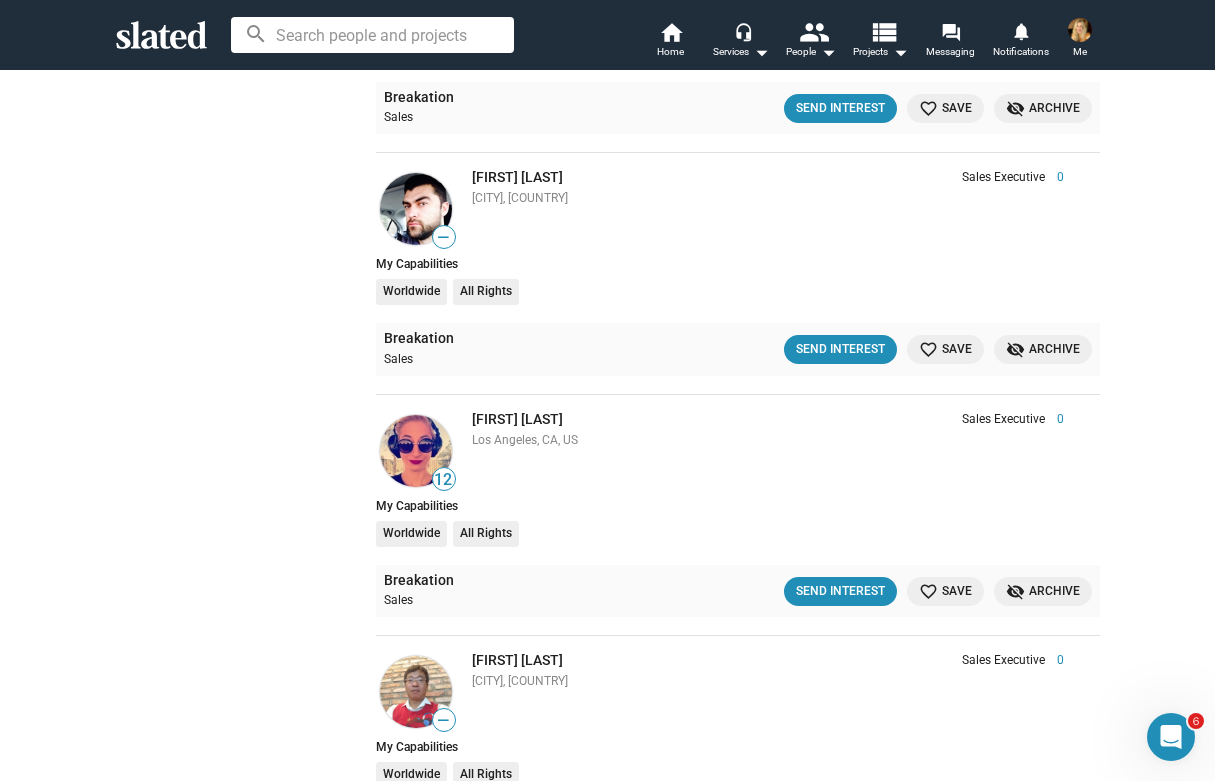 scroll, scrollTop: 13779, scrollLeft: 0, axis: vertical 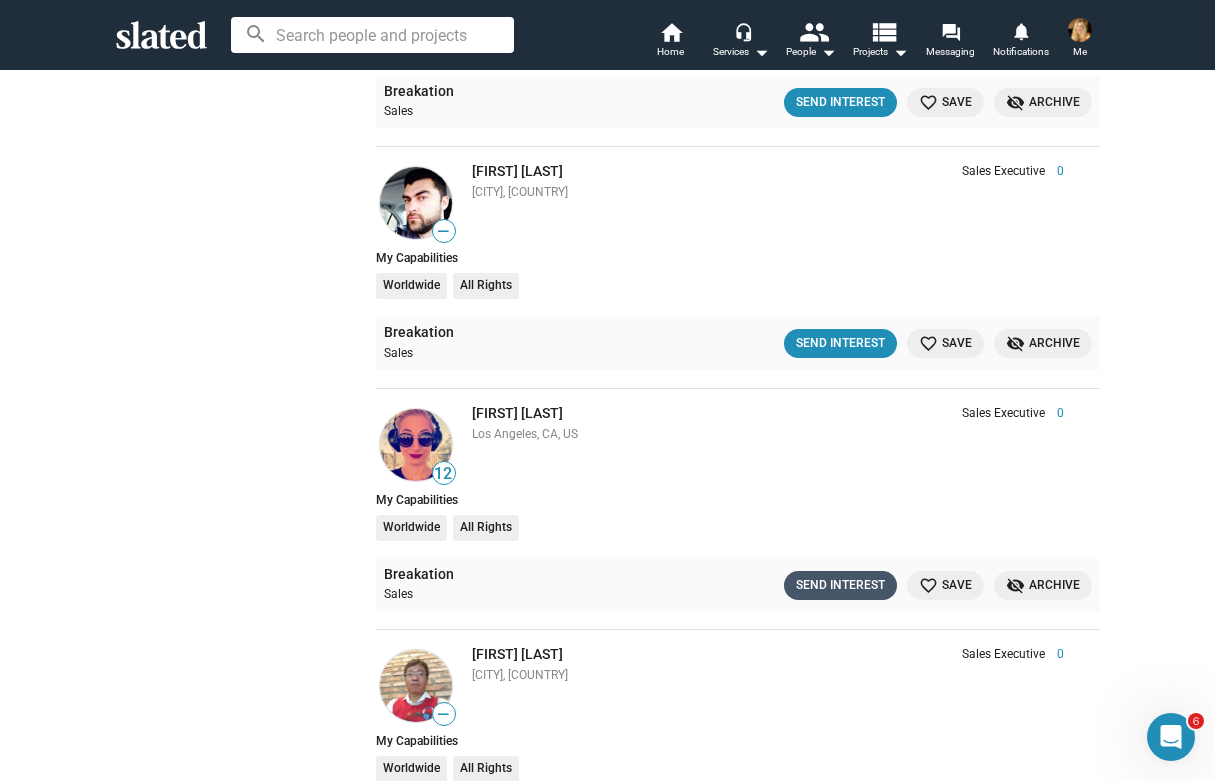 click on "Send Interest" 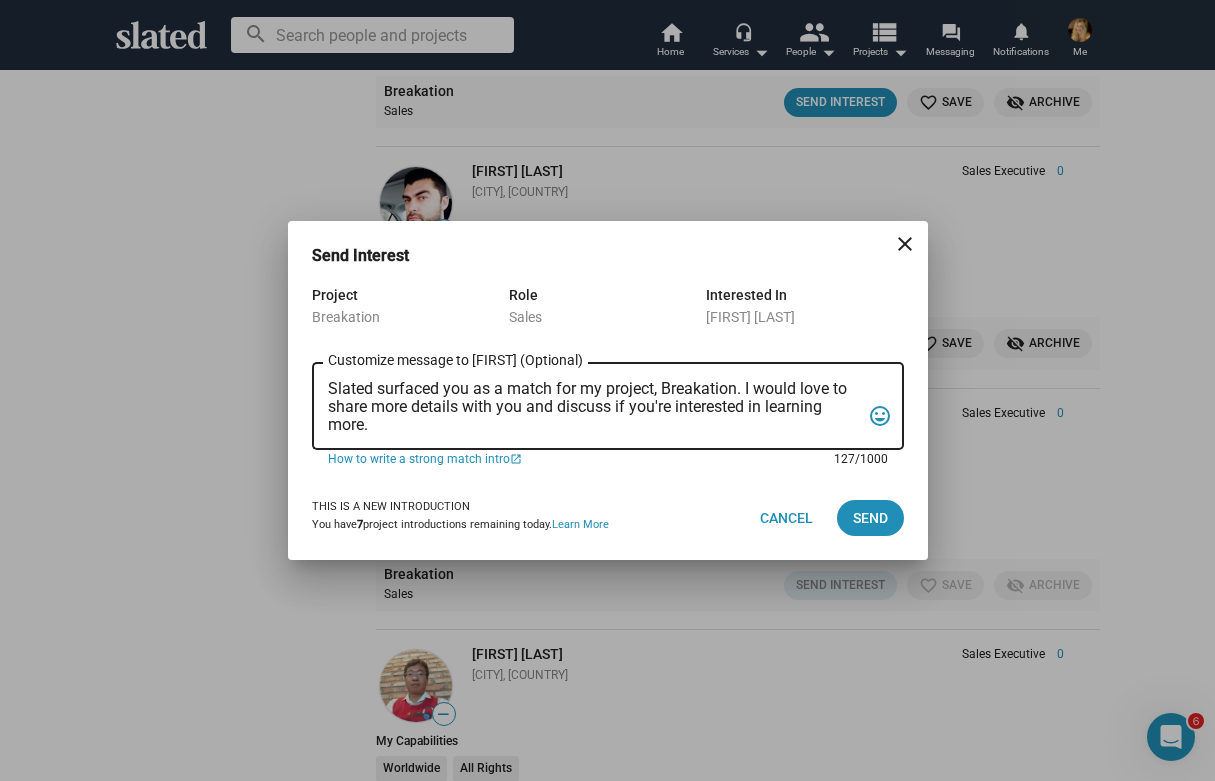 drag, startPoint x: 389, startPoint y: 424, endPoint x: 322, endPoint y: 378, distance: 81.27115 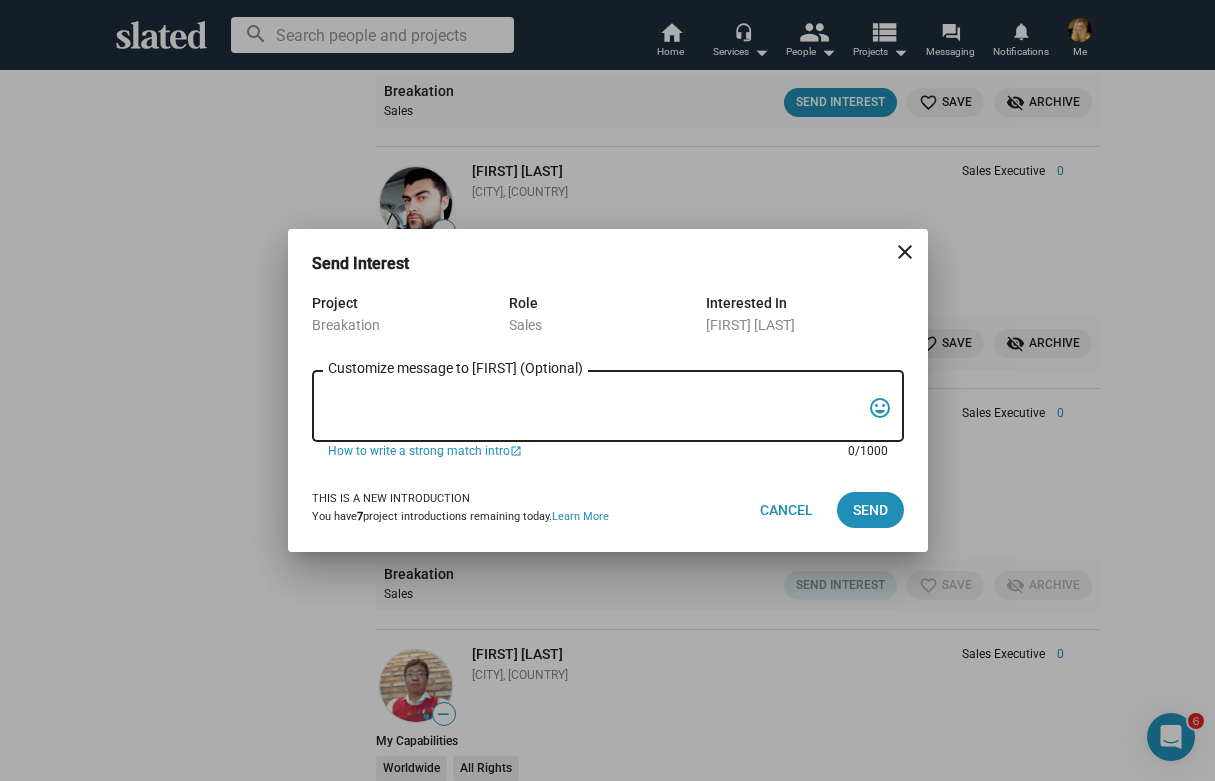 paste on "I'm [FIRST] [LAST] (imdb - [URL] ) and I'm very interested in discussing a movie I have in pre-production with you called Breakation. There are multiple named actors who are interested in doing the movie. [ACTOR] who is known for [SHOW] & [NETFLIX HIT] is our director. [DIRECTOR] who is known for [SHOW] & [SHOW] is our producer. I have been working in [CITY] as an actress and writer for a while now. I just completed a tv series [SERIES] for [COMPANY] with [ACTRESS]. I've worked with [ACTOR], [DIRECTOR] and [ACTRESS] to name a few. I would love to discuss this project more with you.
Best,
[FIRST] [LAST]" 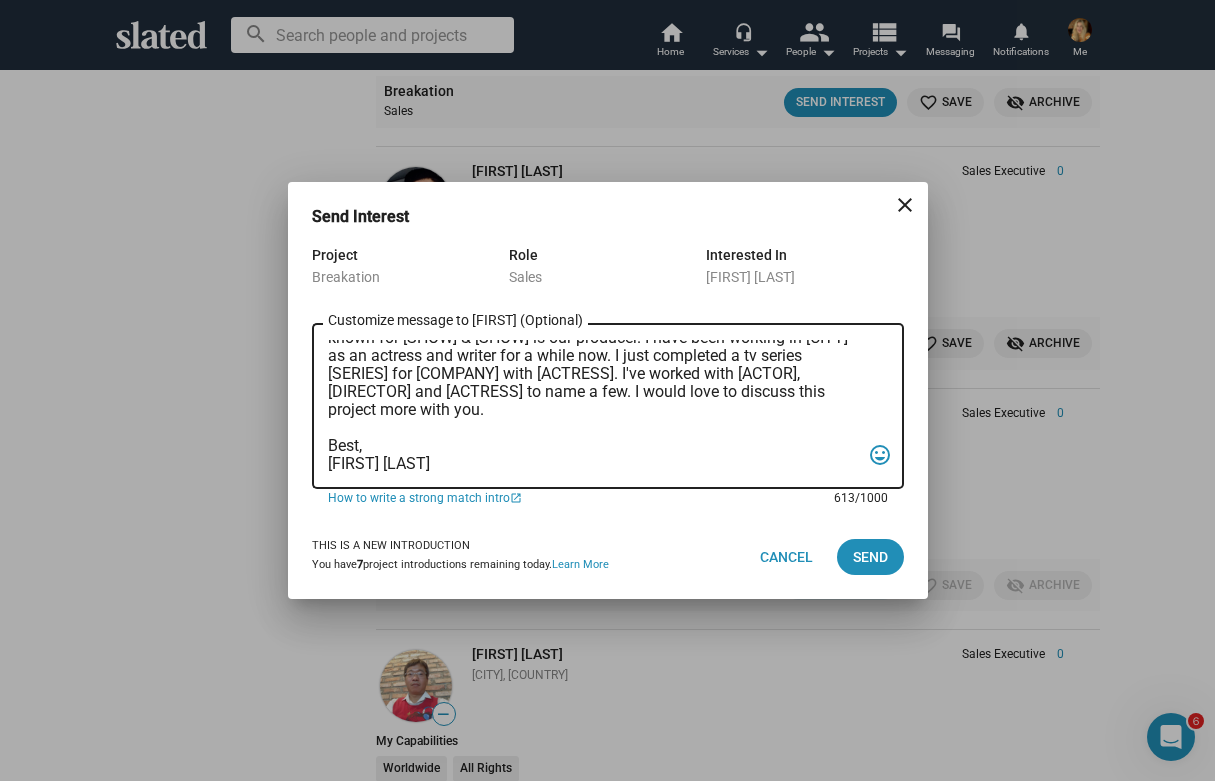 scroll, scrollTop: 119, scrollLeft: 0, axis: vertical 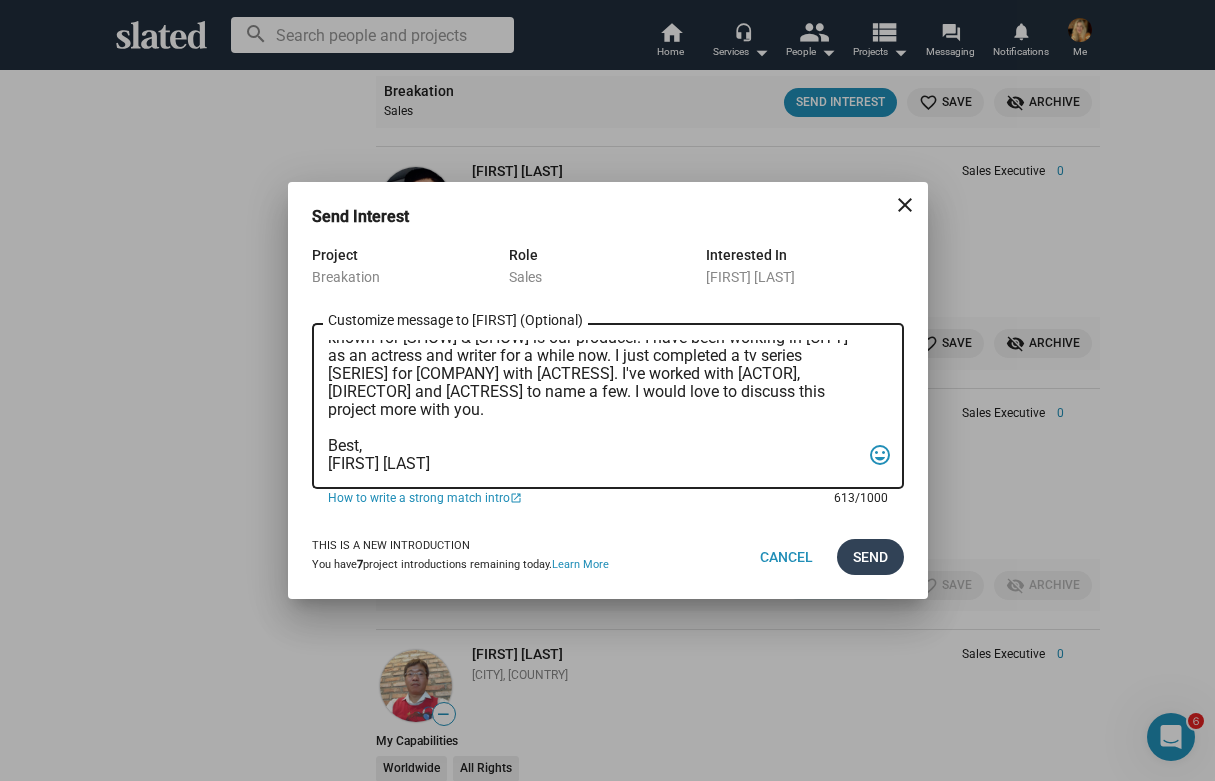 type on "I'm [FIRST] [LAST] (imdb - [URL] ) and I'm very interested in discussing a movie I have in pre-production with you called Breakation. There are multiple named actors who are interested in doing the movie. [ACTOR] who is known for [SHOW] & [NETFLIX HIT] is our director. [DIRECTOR] who is known for [SHOW] & [SHOW] is our producer. I have been working in [CITY] as an actress and writer for a while now. I just completed a tv series [SERIES] for [COMPANY] with [ACTRESS]. I've worked with [ACTOR], [DIRECTOR] and [ACTRESS] to name a few. I would love to discuss this project more with you.
Best,
[FIRST] [LAST]" 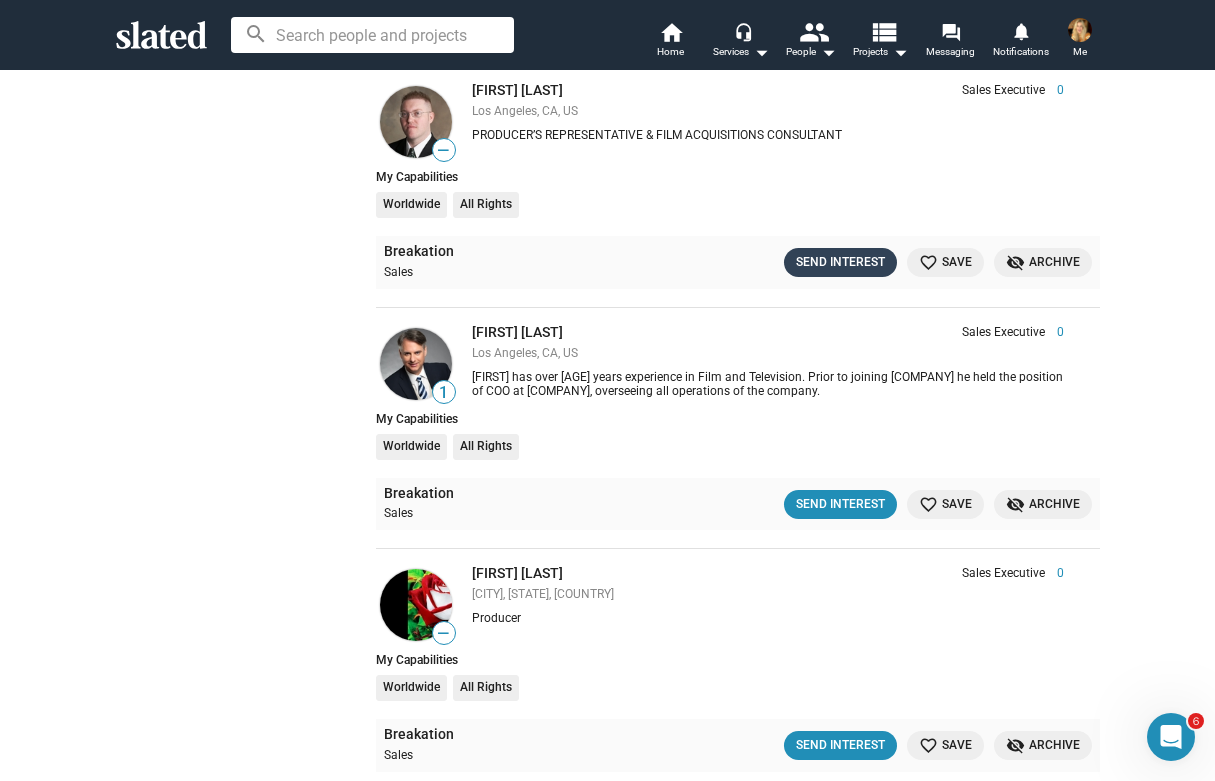 scroll, scrollTop: 15106, scrollLeft: 0, axis: vertical 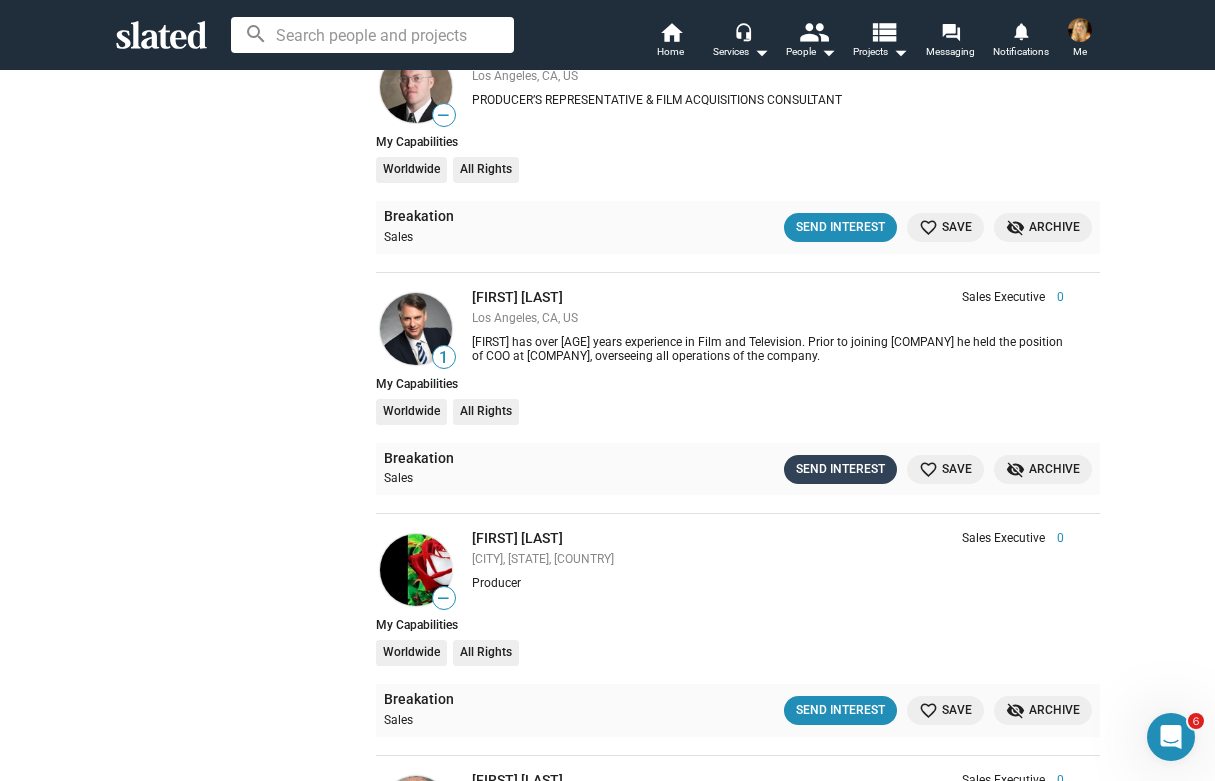 click on "Send Interest" 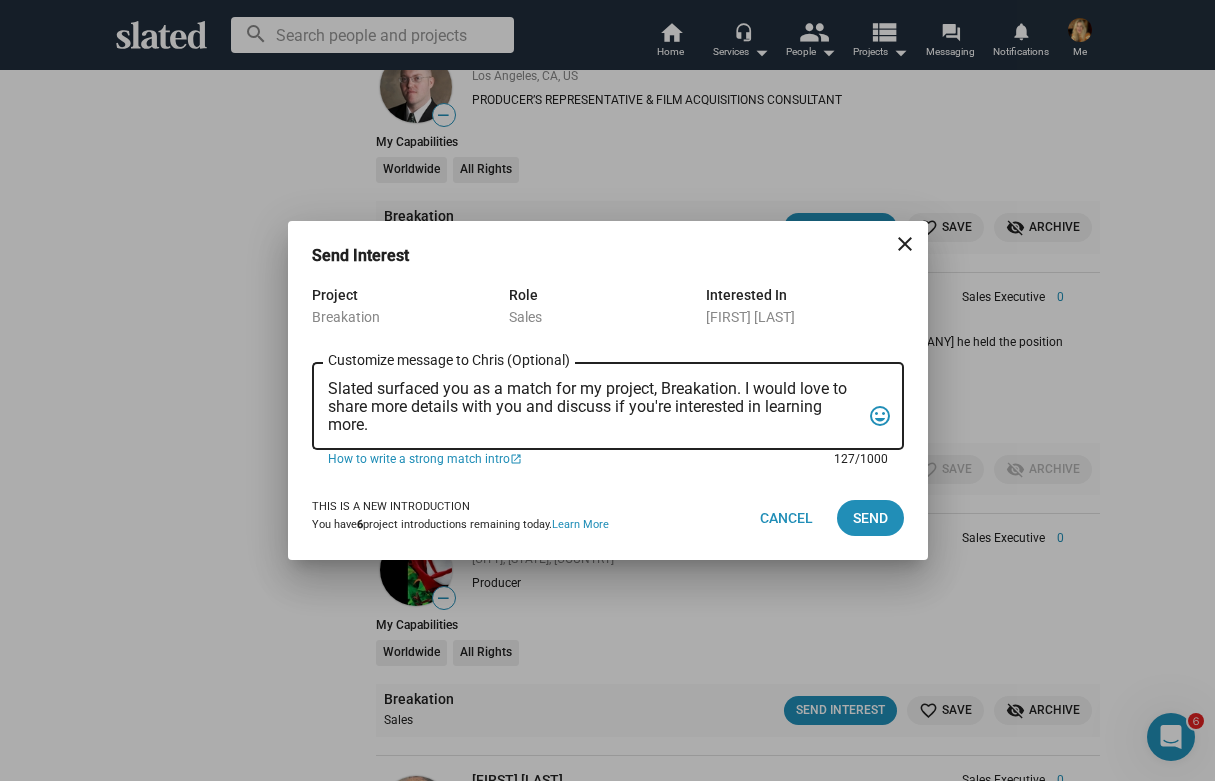 drag, startPoint x: 327, startPoint y: 385, endPoint x: 395, endPoint y: 430, distance: 81.5414 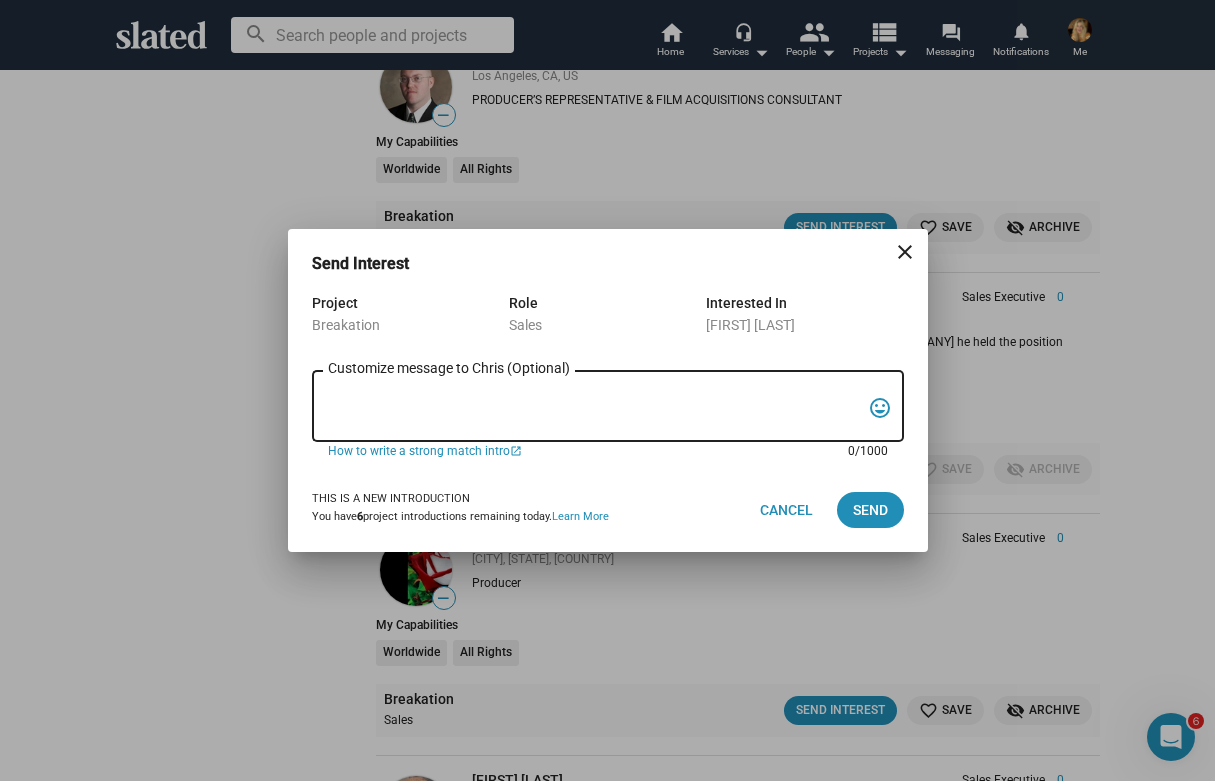 paste on "I'm [FIRST] [LAST] (imdb - [URL] ) and I'm very interested in discussing a movie I have in pre-production with you called Breakation. There are multiple named actors who are interested in doing the movie. [ACTOR] who is known for [SHOW] & [NETFLIX HIT] is our director. [DIRECTOR] who is known for [SHOW] & [SHOW] is our producer. I have been working in [CITY] as an actress and writer for a while now. I just completed a tv series [SERIES] for [COMPANY] with [ACTRESS]. I've worked with [ACTOR], [DIRECTOR] and [ACTRESS] to name a few. I would love to discuss this project more with you.
Best,
[FIRST] [LAST]" 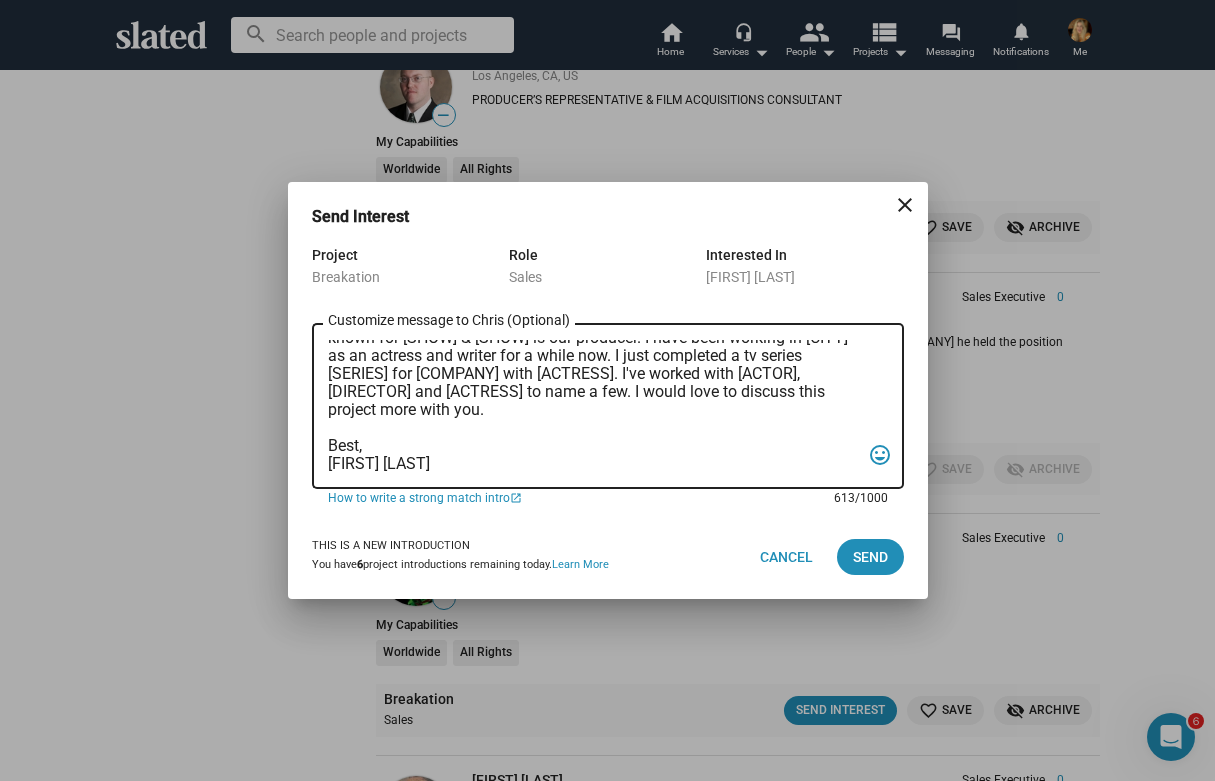 scroll, scrollTop: 119, scrollLeft: 0, axis: vertical 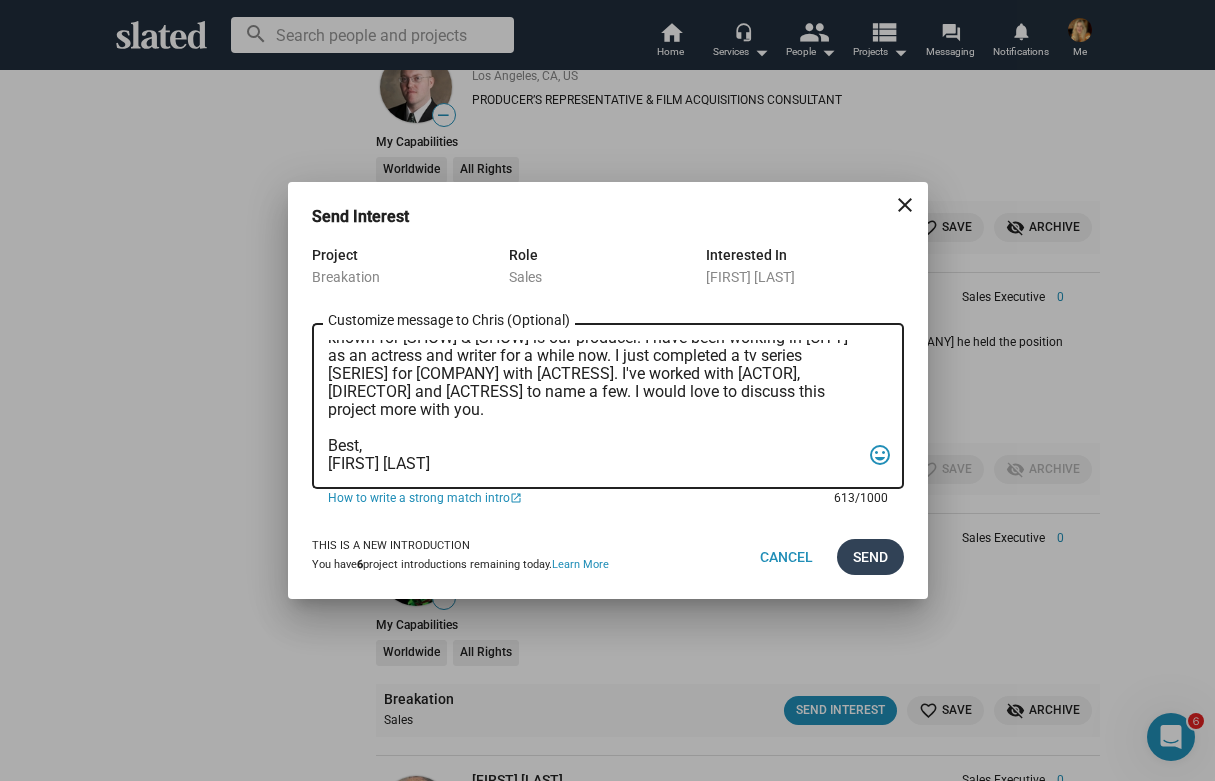 type on "I'm [FIRST] [LAST] (imdb - [URL] ) and I'm very interested in discussing a movie I have in pre-production with you called Breakation. There are multiple named actors who are interested in doing the movie. [ACTOR] who is known for [SHOW] & [NETFLIX HIT] is our director. [DIRECTOR] who is known for [SHOW] & [SHOW] is our producer. I have been working in [CITY] as an actress and writer for a while now. I just completed a tv series [SERIES] for [COMPANY] with [ACTRESS]. I've worked with [ACTOR], [DIRECTOR] and [ACTRESS] to name a few. I would love to discuss this project more with you.
Best,
[FIRST] [LAST]" 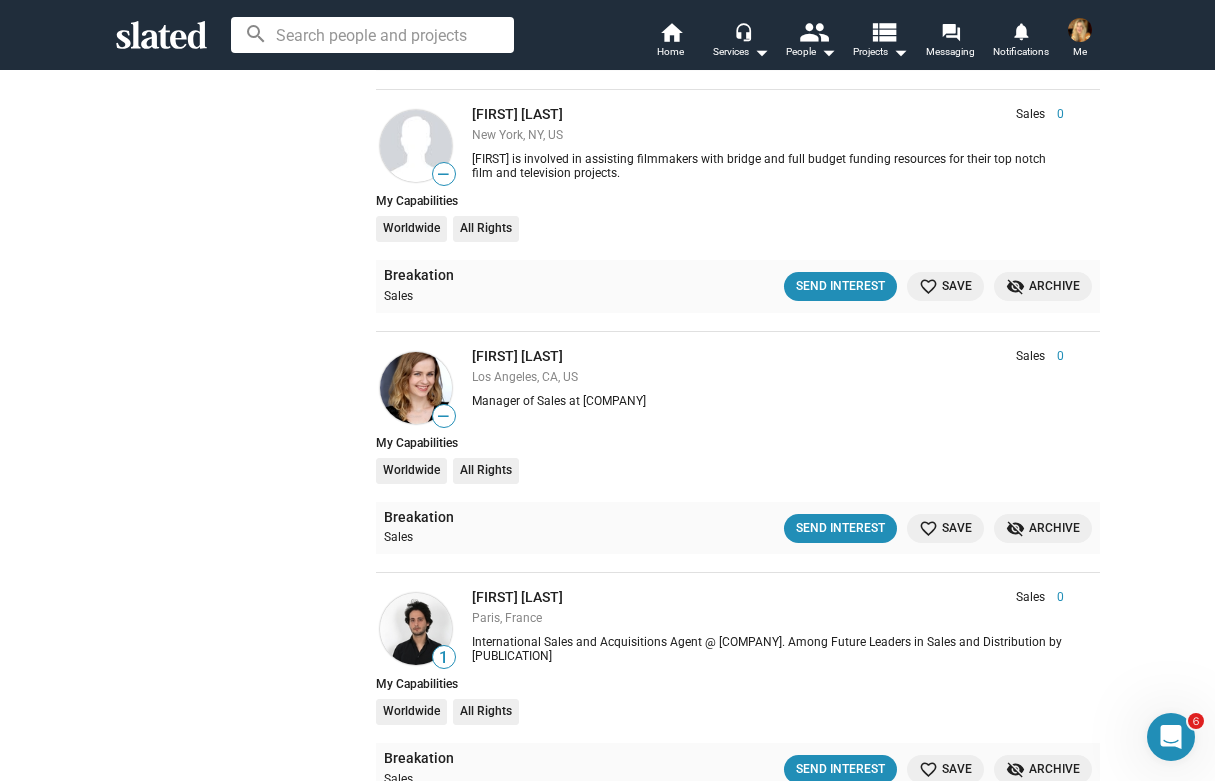 scroll, scrollTop: 19287, scrollLeft: 0, axis: vertical 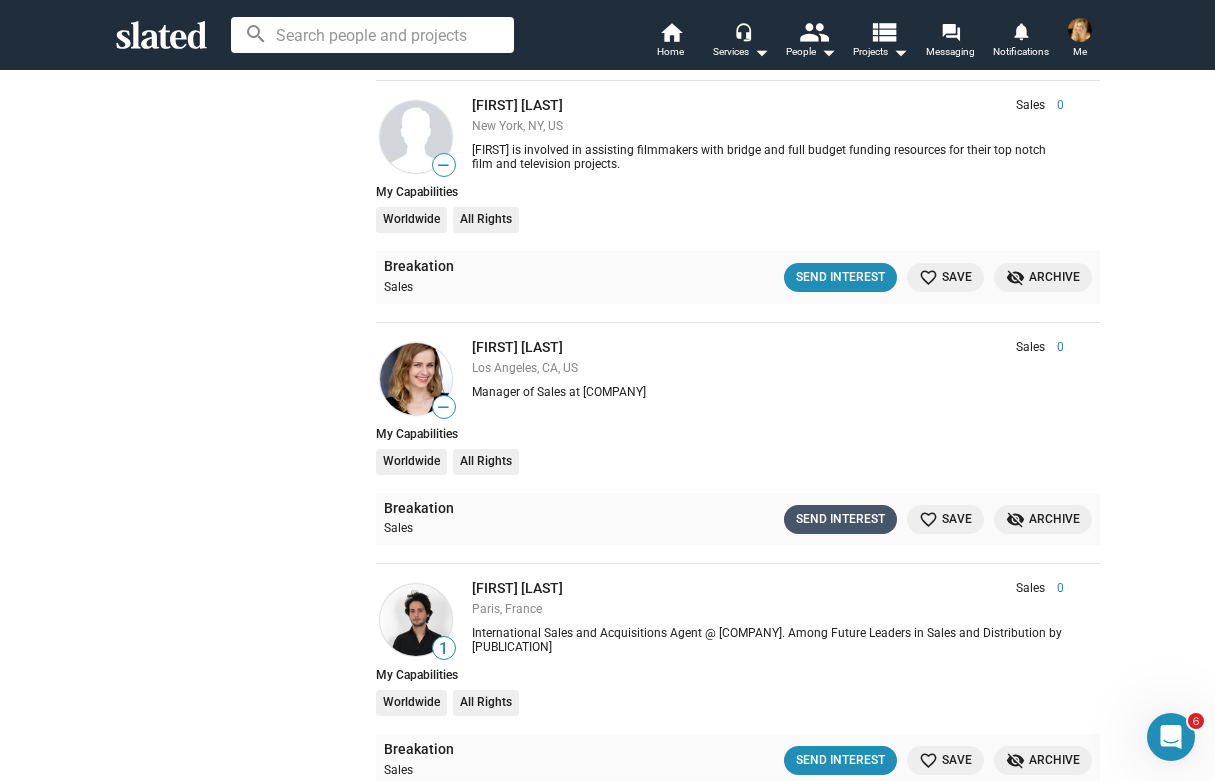 click on "Send Interest" 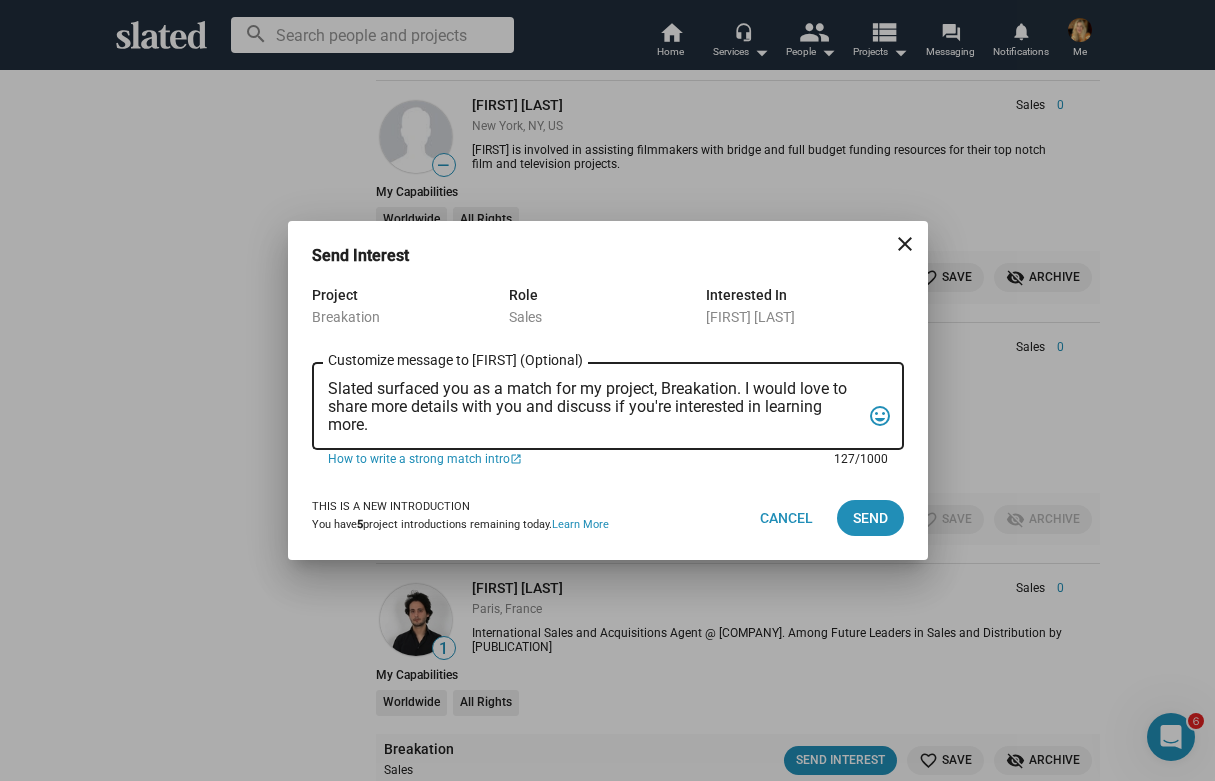 drag, startPoint x: 329, startPoint y: 387, endPoint x: 433, endPoint y: 438, distance: 115.83177 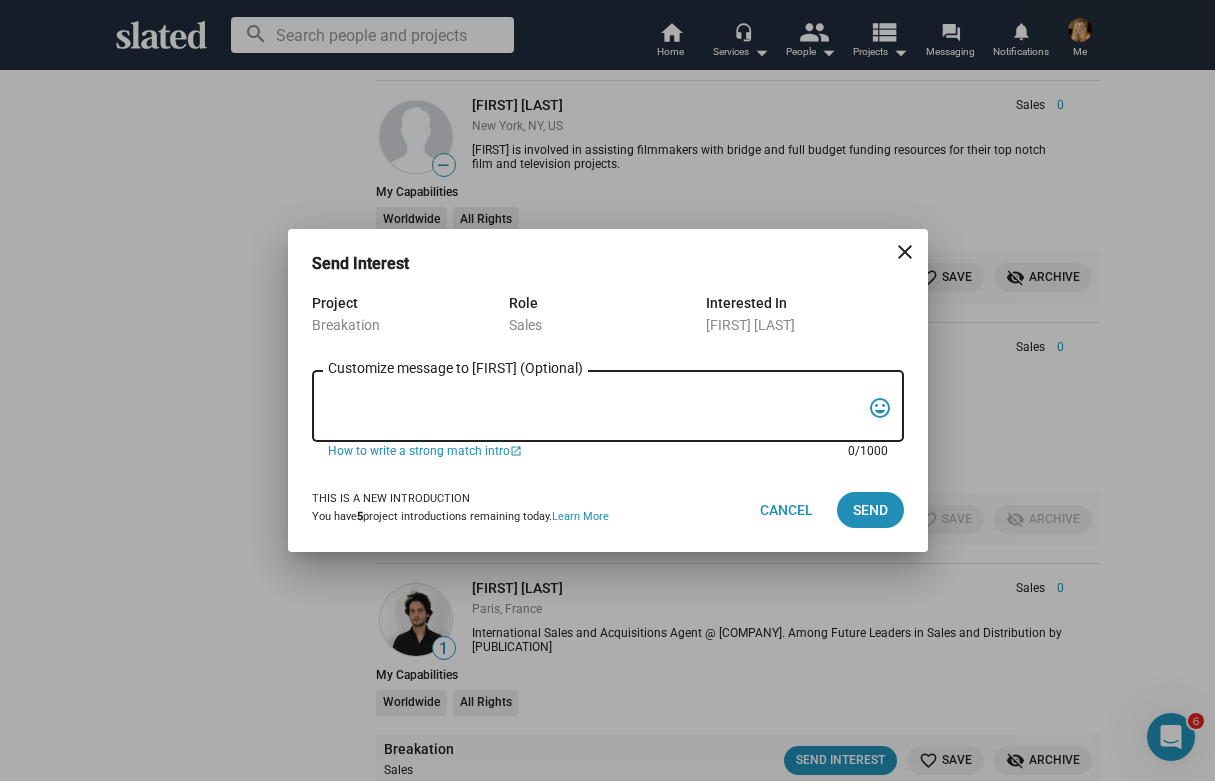 paste on "I'm [FIRST] [LAST] (imdb - [URL] ) and I'm very interested in discussing a movie I have in pre-production with you called Breakation. There are multiple named actors who are interested in doing the movie. [ACTOR] who is known for [SHOW] & [NETFLIX HIT] is our director. [DIRECTOR] who is known for [SHOW] & [SHOW] is our producer. I have been working in [CITY] as an actress and writer for a while now. I just completed a tv series [SERIES] for [COMPANY] with [ACTRESS]. I've worked with [ACTOR], [DIRECTOR] and [ACTRESS] to name a few. I would love to discuss this project more with you.
Best,
[FIRST] [LAST]" 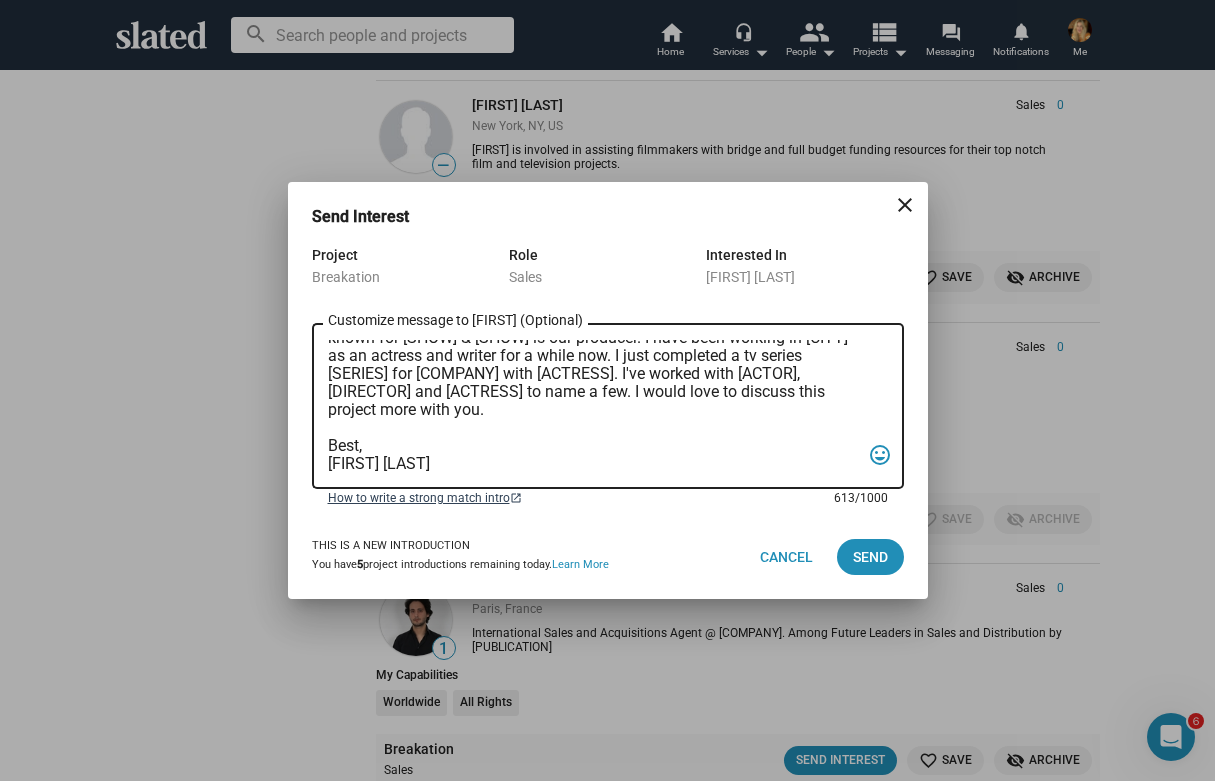 scroll, scrollTop: 119, scrollLeft: 0, axis: vertical 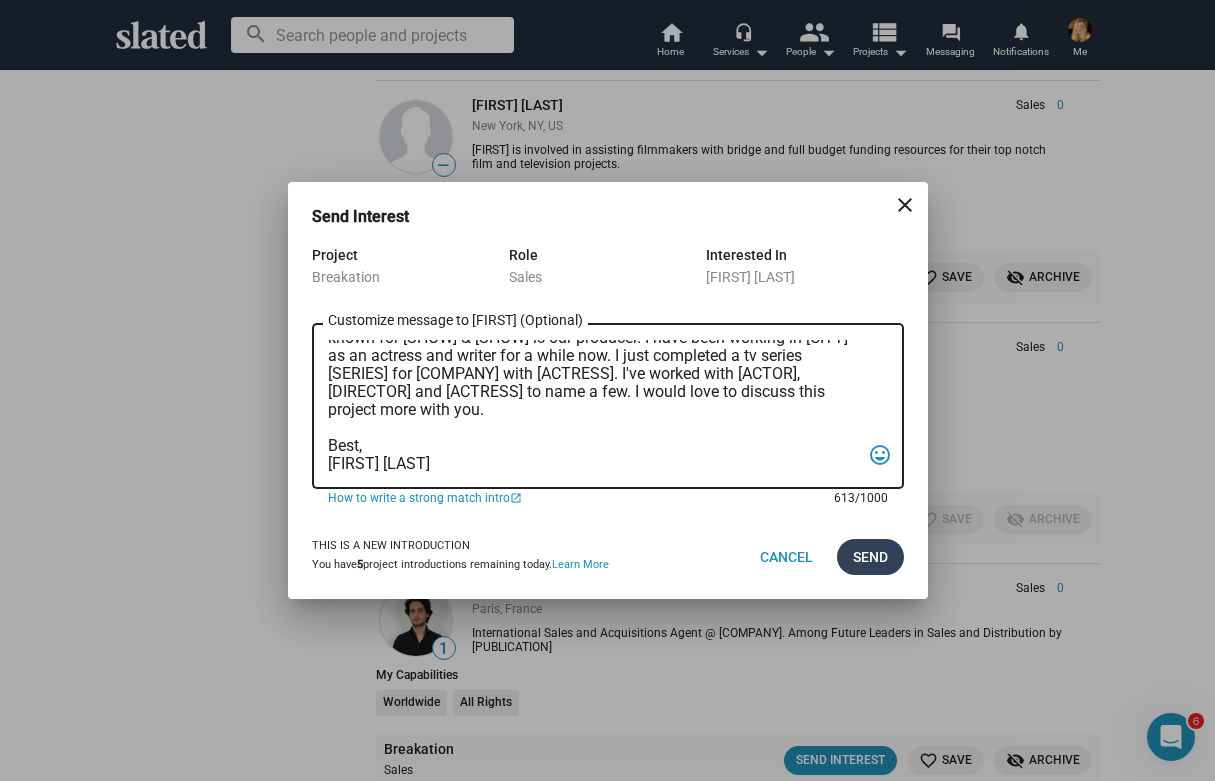 type on "I'm [FIRST] [LAST] (imdb - [URL] ) and I'm very interested in discussing a movie I have in pre-production with you called Breakation. There are multiple named actors who are interested in doing the movie. [ACTOR] who is known for [SHOW] & [NETFLIX HIT] is our director. [DIRECTOR] who is known for [SHOW] & [SHOW] is our producer. I have been working in [CITY] as an actress and writer for a while now. I just completed a tv series [SERIES] for [COMPANY] with [ACTRESS]. I've worked with [ACTOR], [DIRECTOR] and [ACTRESS] to name a few. I would love to discuss this project more with you.
Best,
[FIRST] [LAST]" 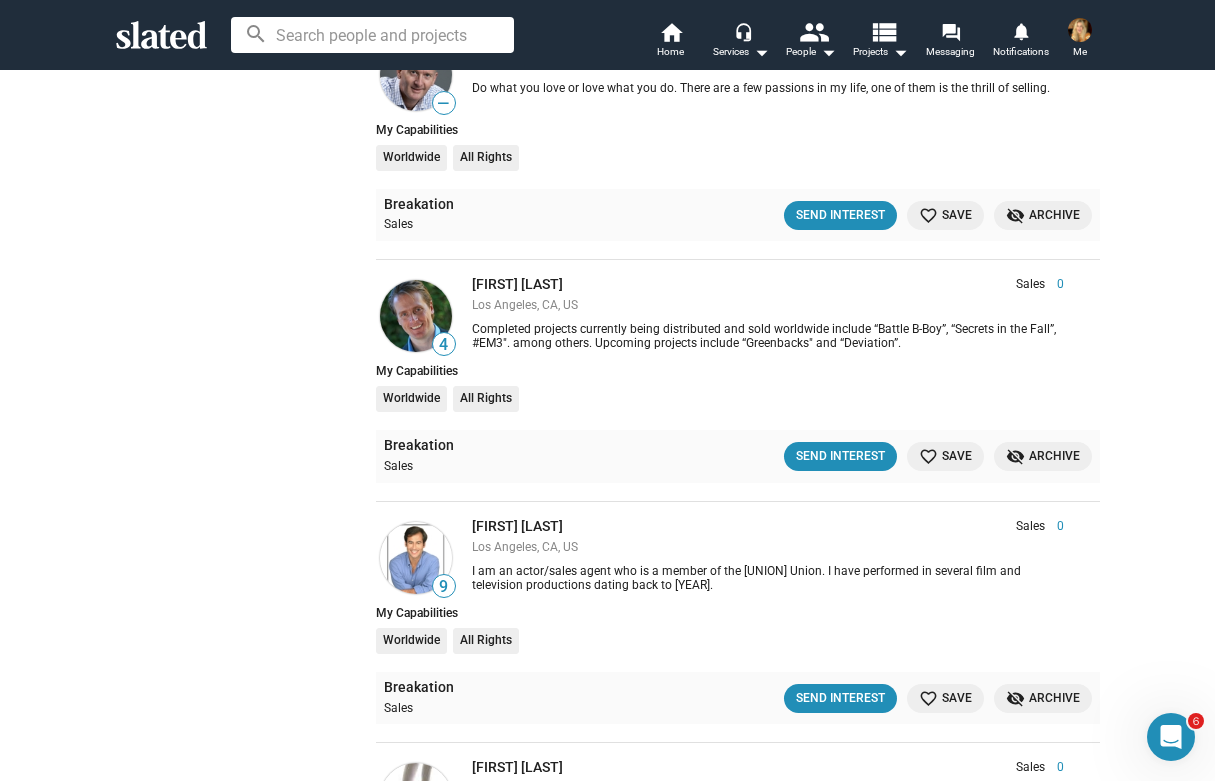 scroll, scrollTop: 20322, scrollLeft: 0, axis: vertical 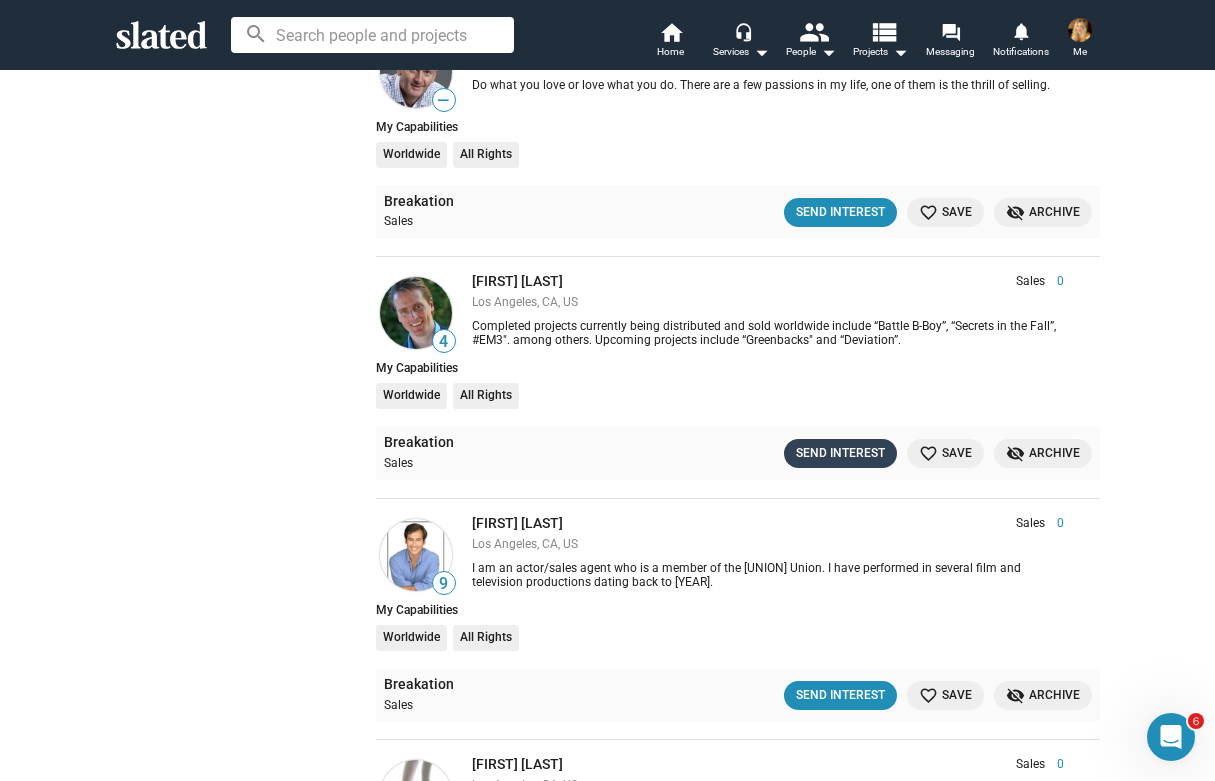 click on "Send Interest" 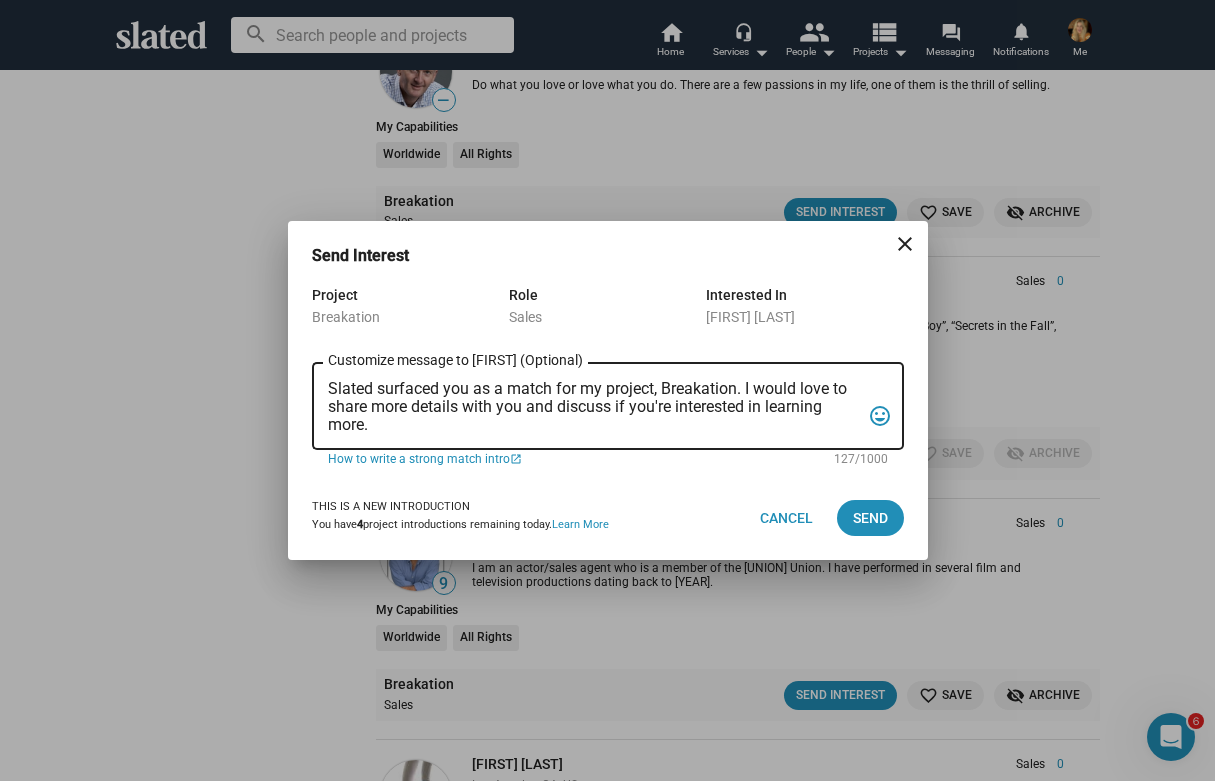 click on "Customize message to [FIRST] (Optional) Customize message (Optional) tag_faces" at bounding box center (608, 404) 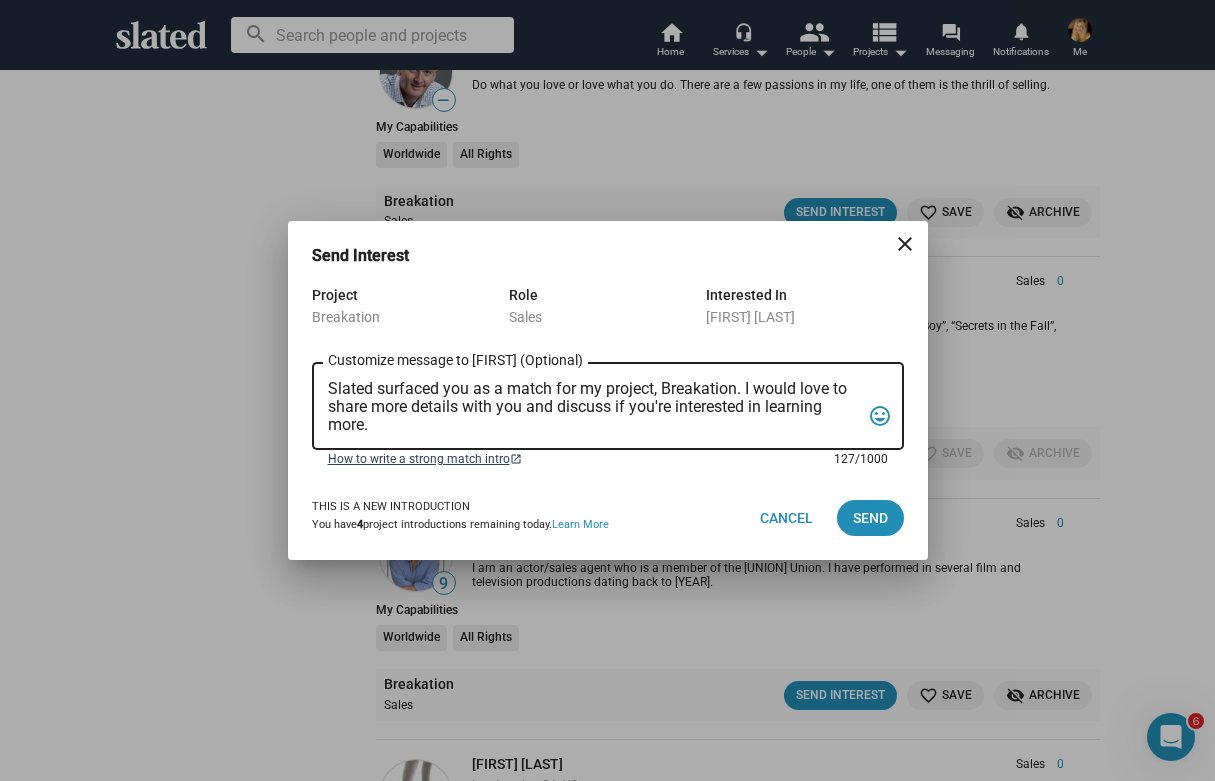 drag, startPoint x: 329, startPoint y: 385, endPoint x: 458, endPoint y: 455, distance: 146.76852 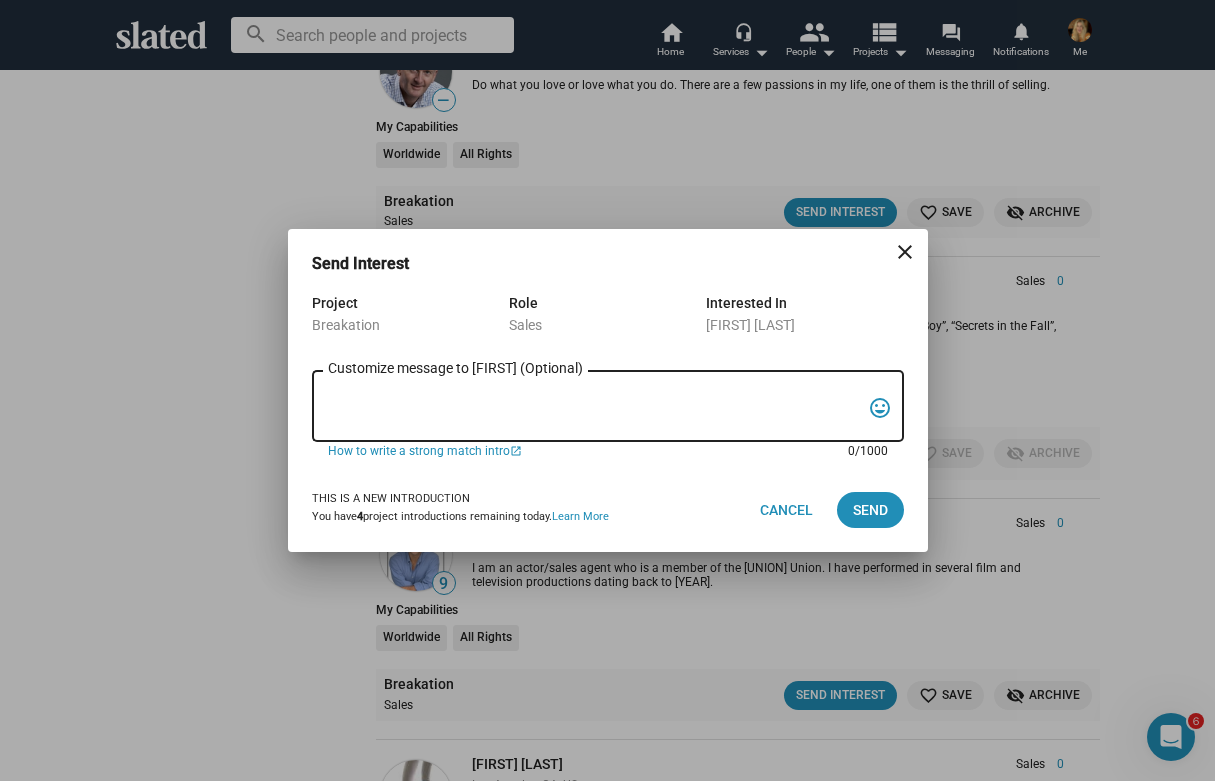 paste on "I'm [FIRST] [LAST] (imdb - [URL] ) and I'm very interested in discussing a movie I have in pre-production with you called Breakation. There are multiple named actors who are interested in doing the movie. [ACTOR] who is known for [SHOW] & [NETFLIX HIT] is our director. [DIRECTOR] who is known for [SHOW] & [SHOW] is our producer. I have been working in [CITY] as an actress and writer for a while now. I just completed a tv series [SERIES] for [COMPANY] with [ACTRESS]. I've worked with [ACTOR], [DIRECTOR] and [ACTRESS] to name a few. I would love to discuss this project more with you.
Best,
[FIRST] [LAST]" 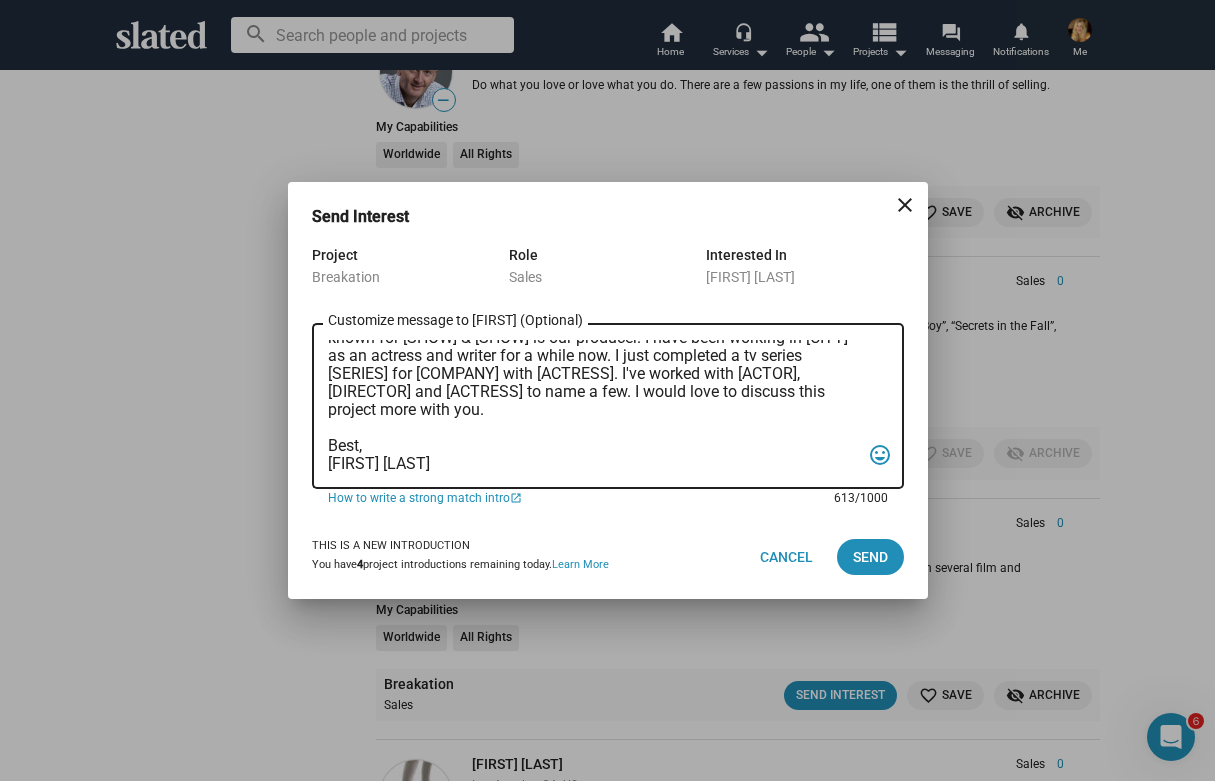 scroll, scrollTop: 119, scrollLeft: 0, axis: vertical 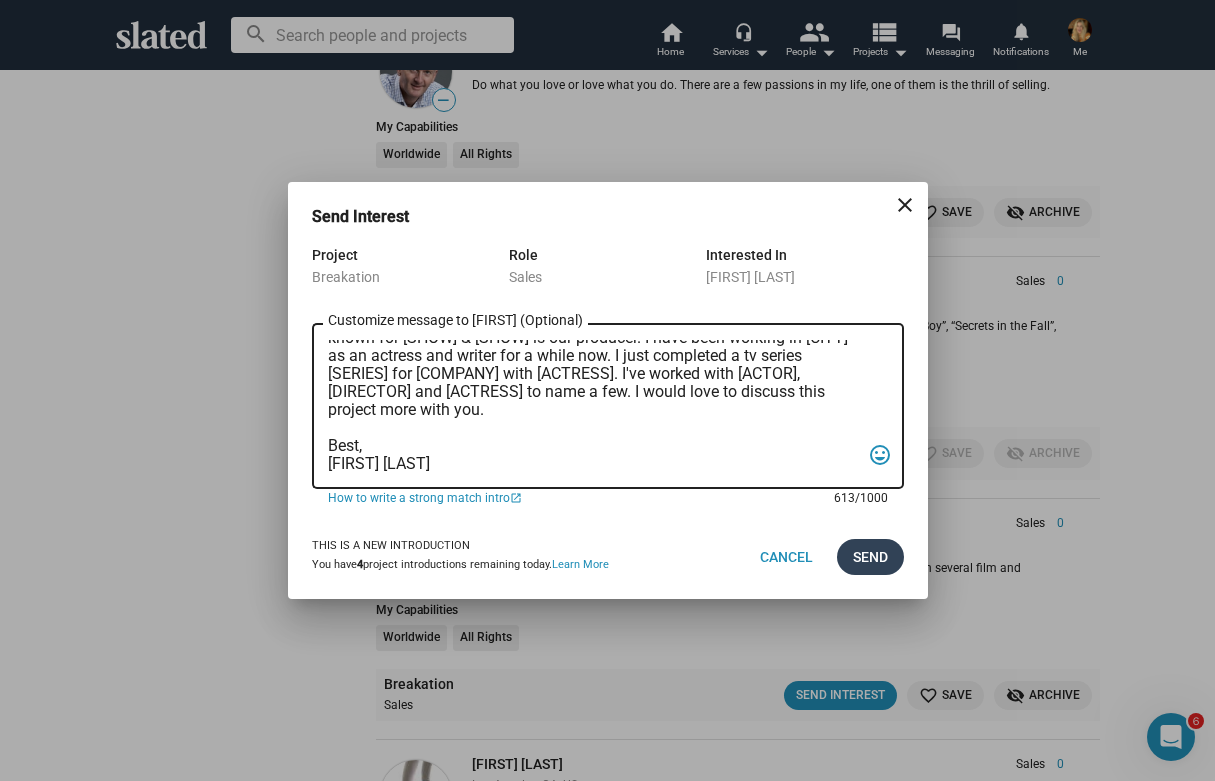 type on "I'm [FIRST] [LAST] (imdb - [URL] ) and I'm very interested in discussing a movie I have in pre-production with you called Breakation. There are multiple named actors who are interested in doing the movie. [ACTOR] who is known for [SHOW] & [NETFLIX HIT] is our director. [DIRECTOR] who is known for [SHOW] & [SHOW] is our producer. I have been working in [CITY] as an actress and writer for a while now. I just completed a tv series [SERIES] for [COMPANY] with [ACTRESS]. I've worked with [ACTOR], [DIRECTOR] and [ACTRESS] to name a few. I would love to discuss this project more with you.
Best,
[FIRST] [LAST]" 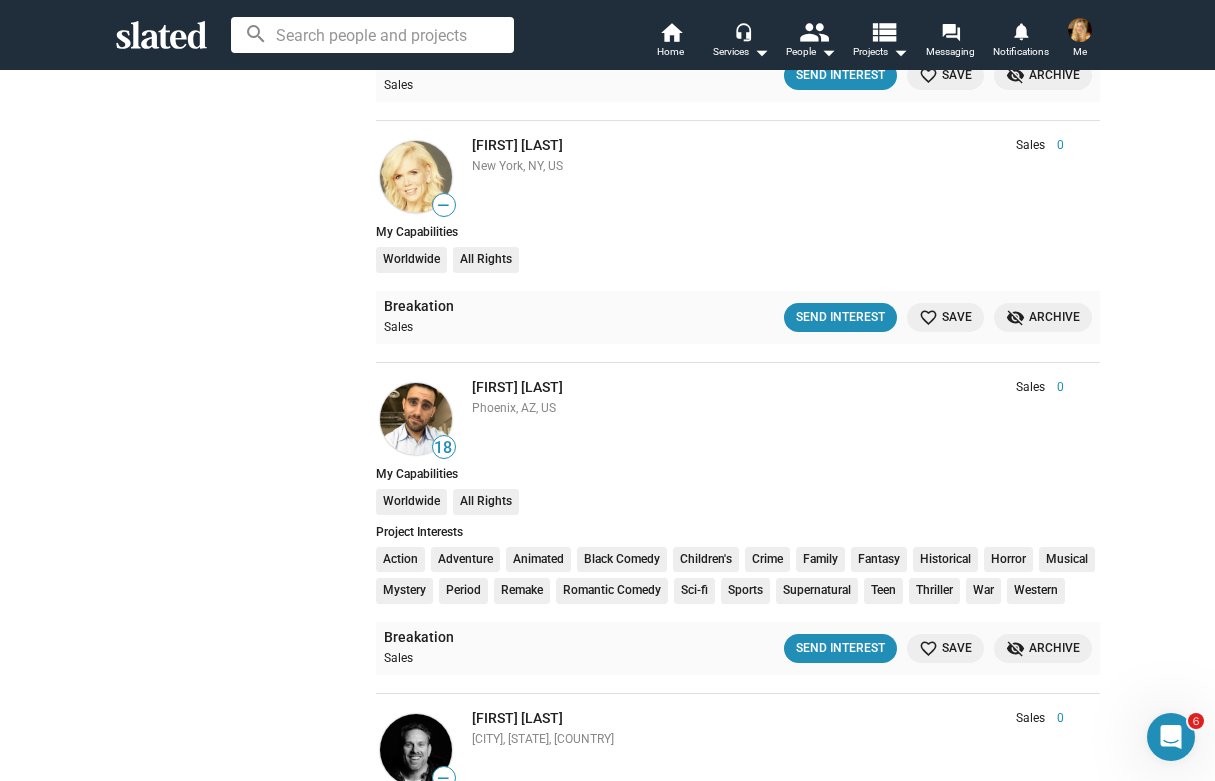scroll, scrollTop: 23367, scrollLeft: 0, axis: vertical 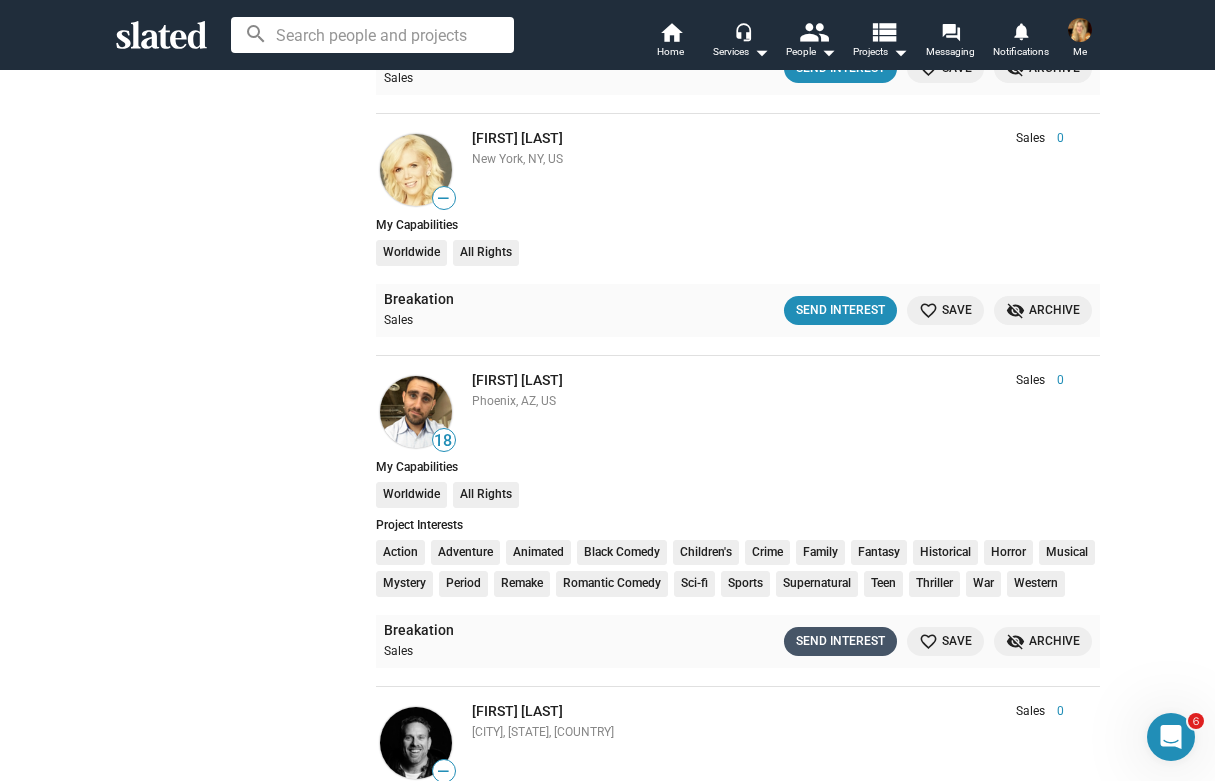 click on "Send Interest" 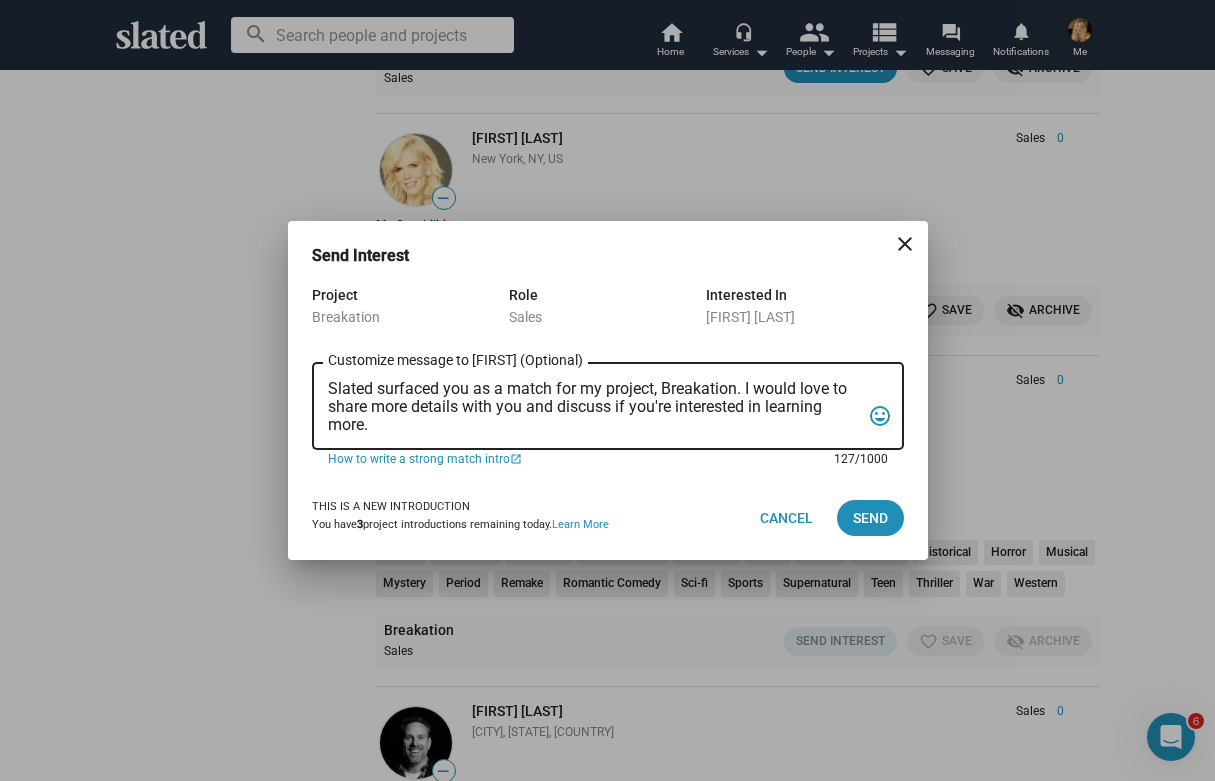 drag, startPoint x: 327, startPoint y: 387, endPoint x: 413, endPoint y: 433, distance: 97.52948 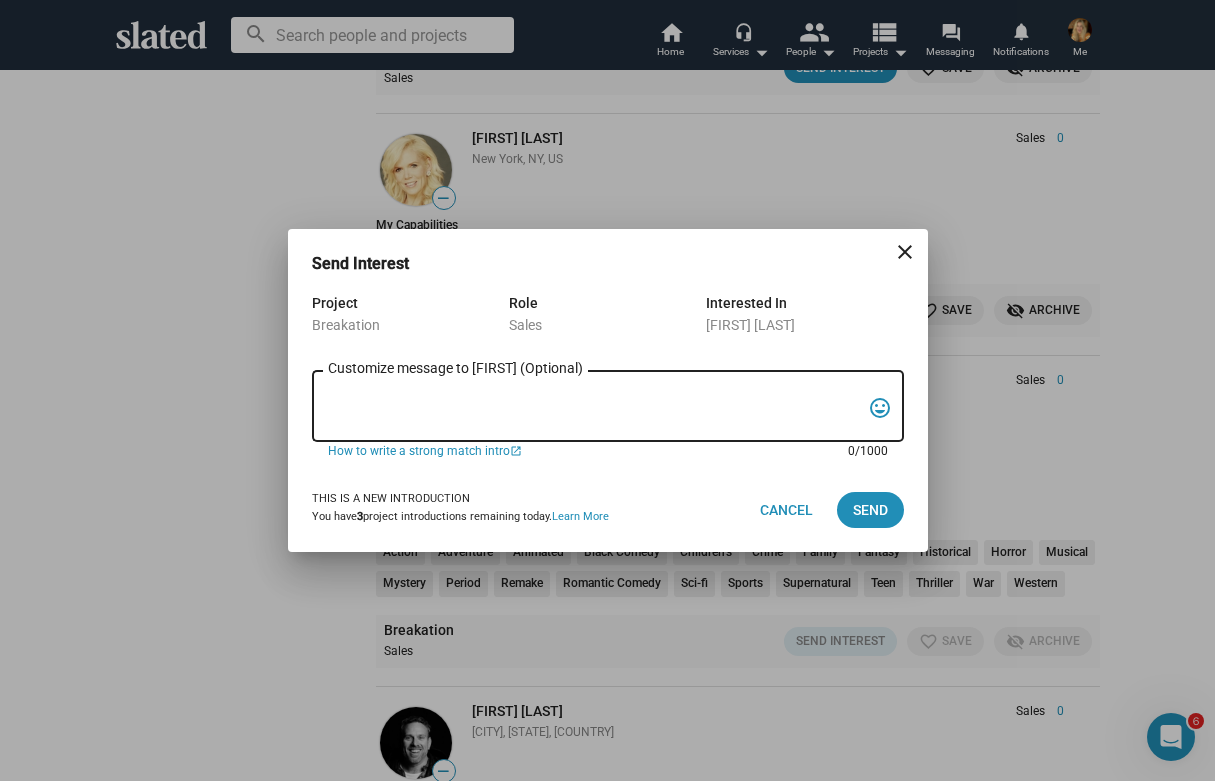 paste on "I'm [FIRST] [LAST] (imdb - [URL] ) and I'm very interested in discussing a movie I have in pre-production with you called Breakation. There are multiple named actors who are interested in doing the movie. [ACTOR] who is known for [SHOW] & [NETFLIX HIT] is our director. [DIRECTOR] who is known for [SHOW] & [SHOW] is our producer. I have been working in [CITY] as an actress and writer for a while now. I just completed a tv series [SERIES] for [COMPANY] with [ACTRESS]. I've worked with [ACTOR], [DIRECTOR] and [ACTRESS] to name a few. I would love to discuss this project more with you.
Best,
[FIRST] [LAST]" 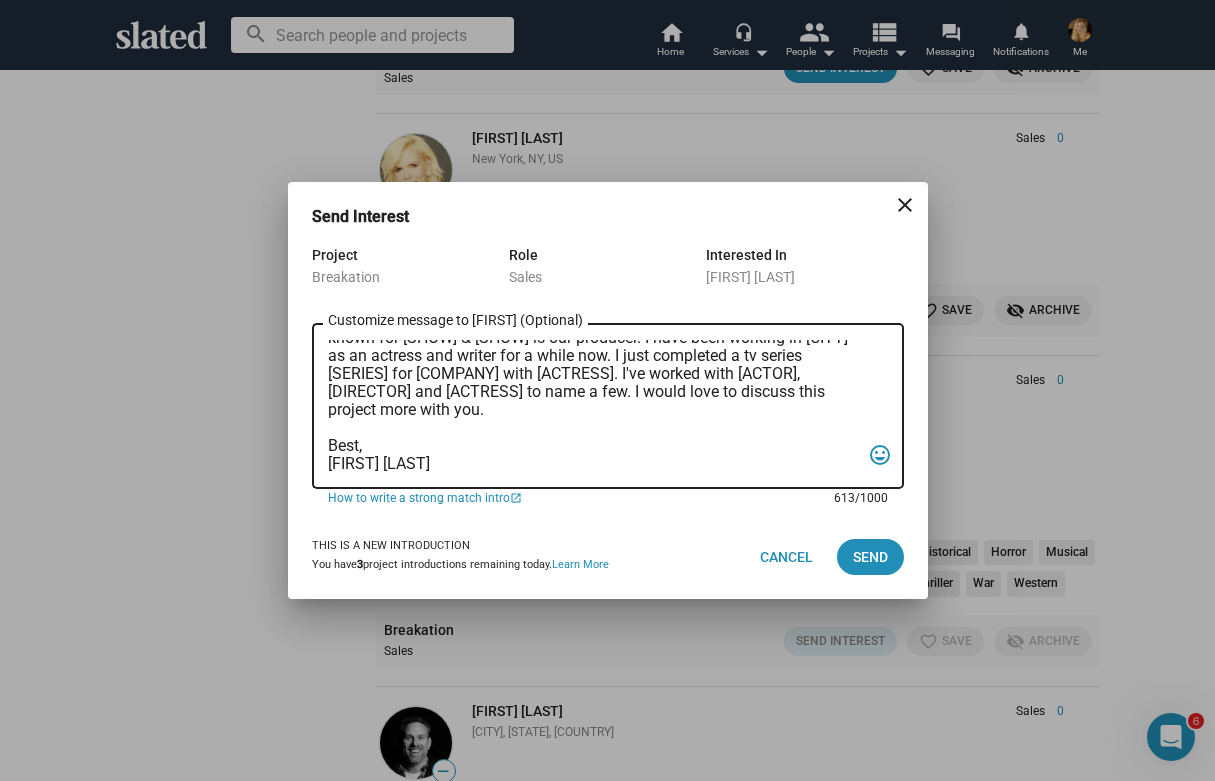 scroll, scrollTop: 119, scrollLeft: 0, axis: vertical 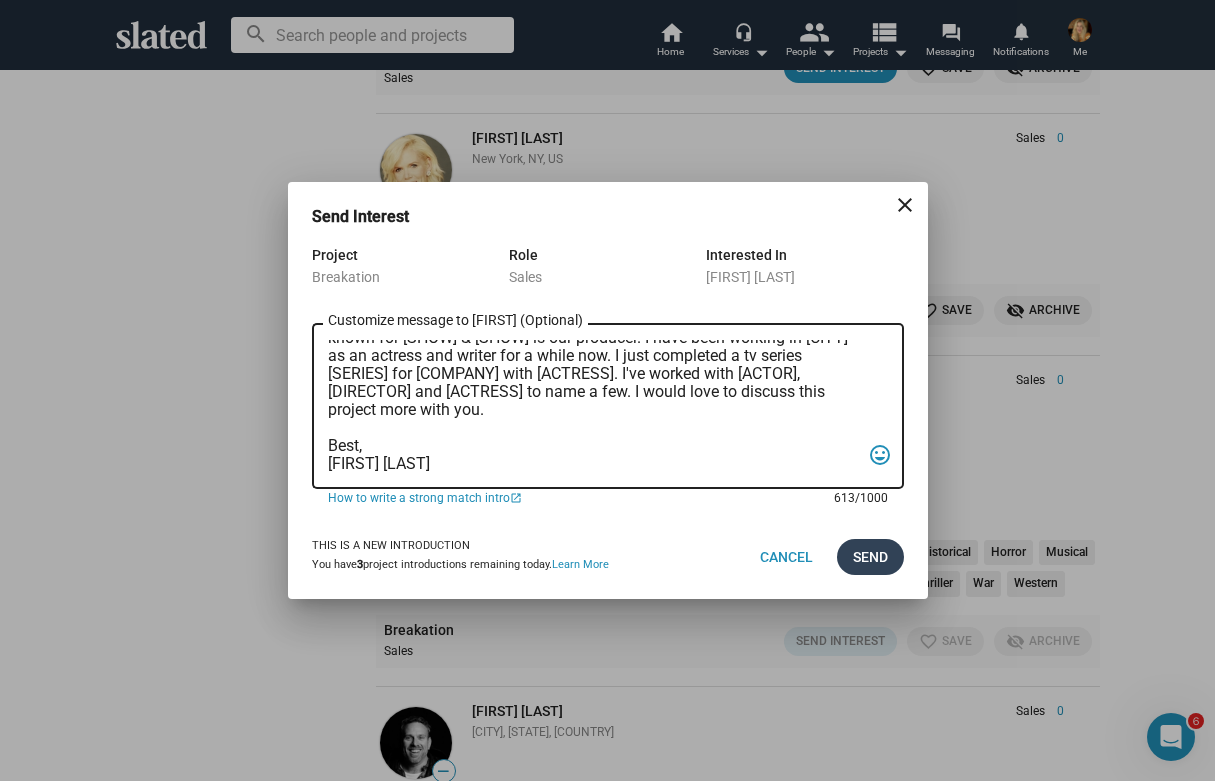type on "I'm [FIRST] [LAST] (imdb - [URL] ) and I'm very interested in discussing a movie I have in pre-production with you called Breakation. There are multiple named actors who are interested in doing the movie. [ACTOR] who is known for [SHOW] & [NETFLIX HIT] is our director. [DIRECTOR] who is known for [SHOW] & [SHOW] is our producer. I have been working in [CITY] as an actress and writer for a while now. I just completed a tv series [SERIES] for [COMPANY] with [ACTRESS]. I've worked with [ACTOR], [DIRECTOR] and [ACTRESS] to name a few. I would love to discuss this project more with you.
Best,
[FIRST] [LAST]" 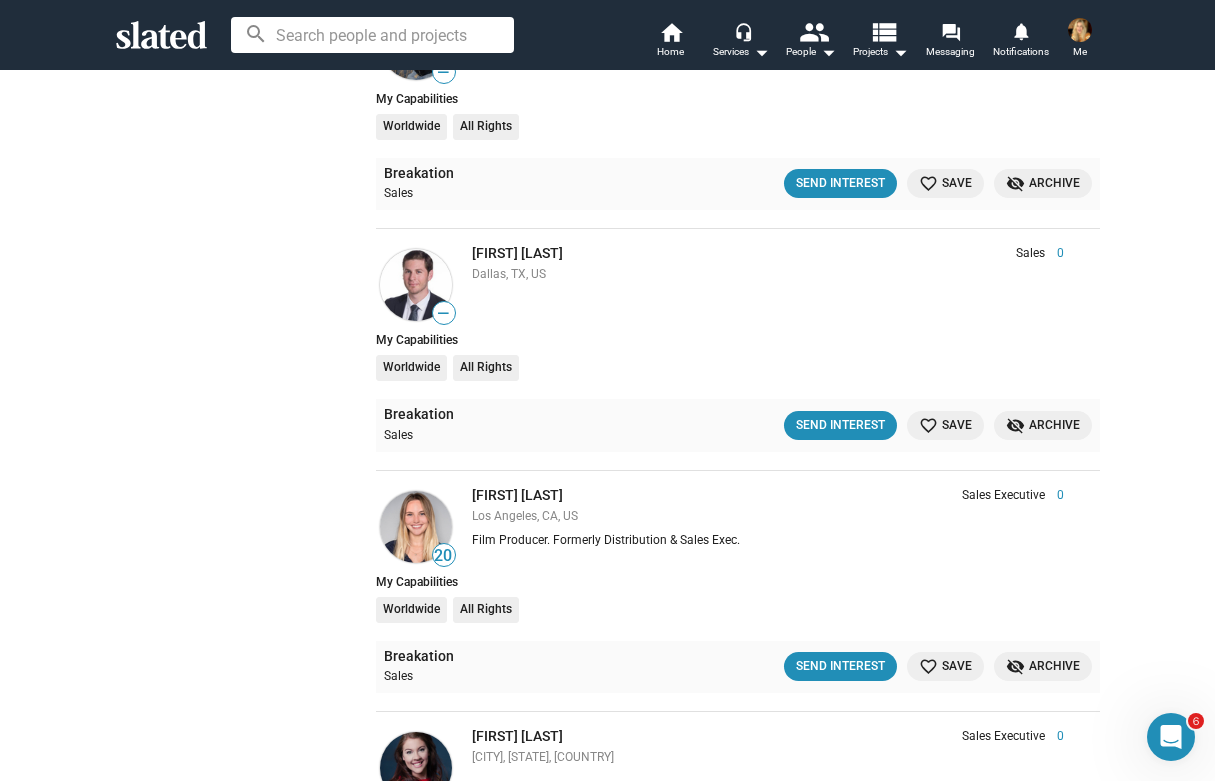 scroll, scrollTop: 26009, scrollLeft: 0, axis: vertical 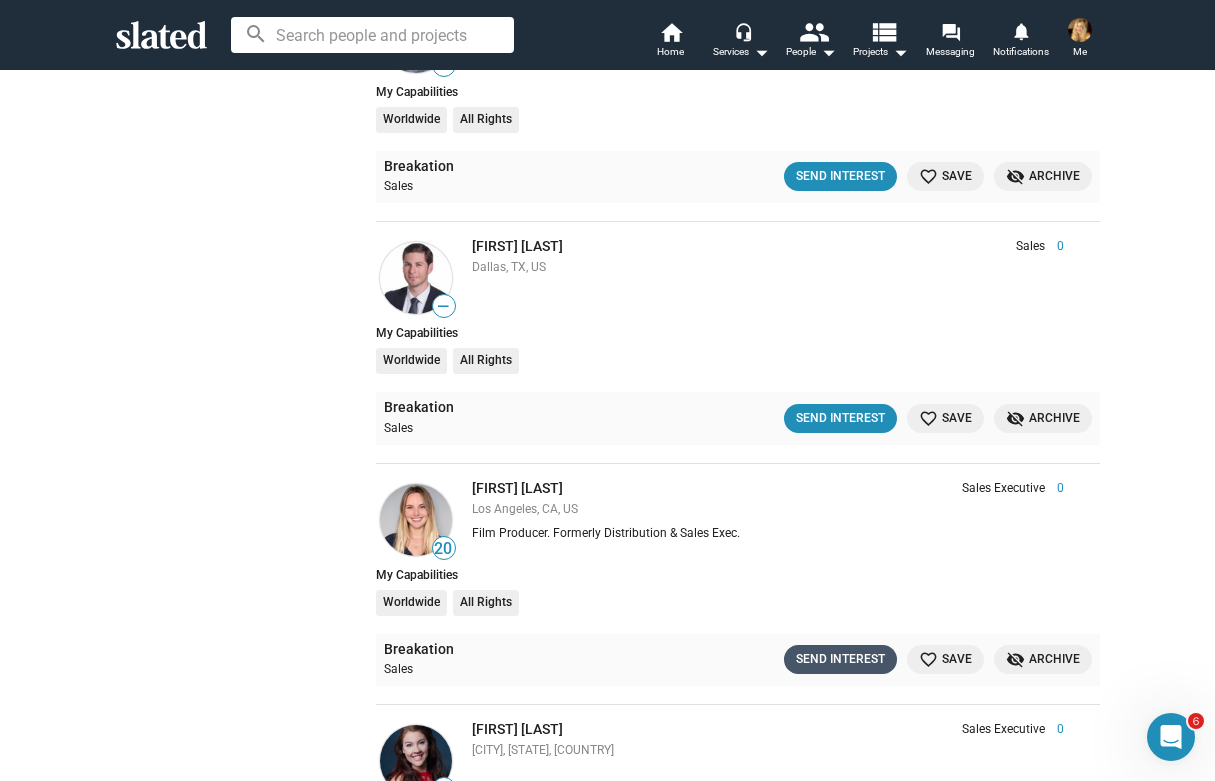 click on "Send Interest" 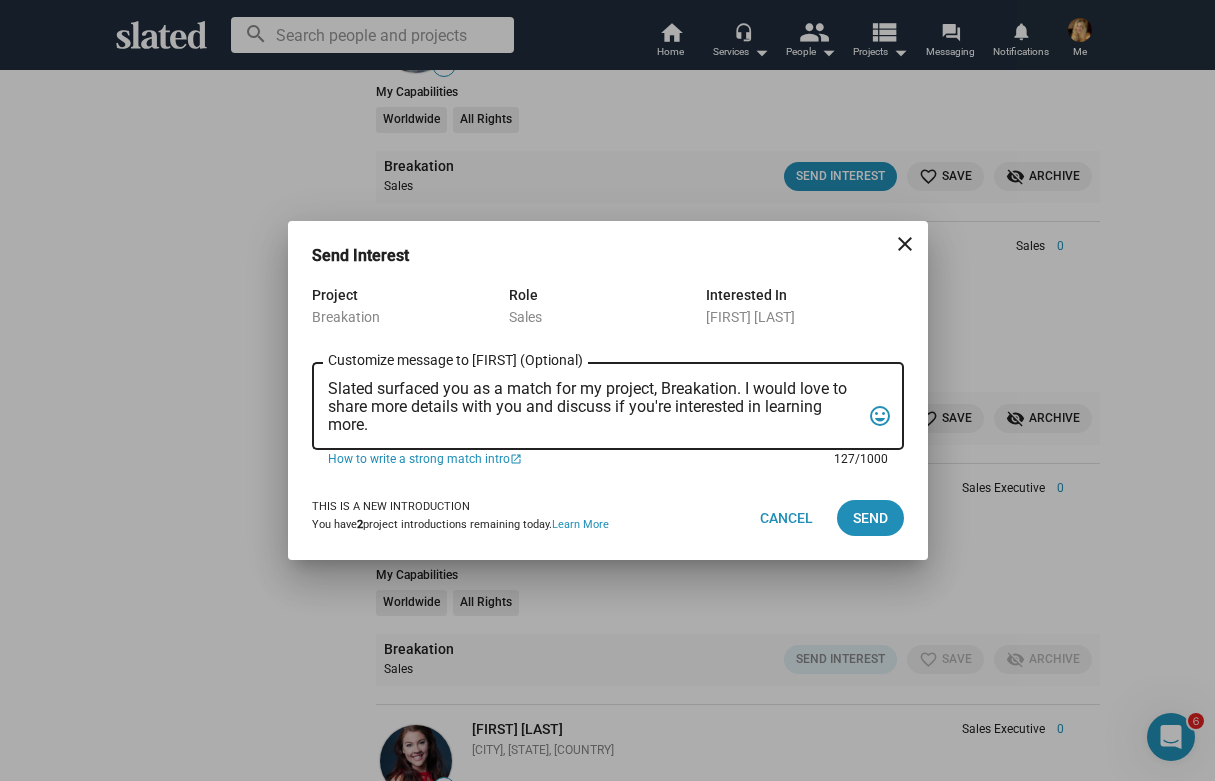 drag, startPoint x: 329, startPoint y: 387, endPoint x: 424, endPoint y: 438, distance: 107.82393 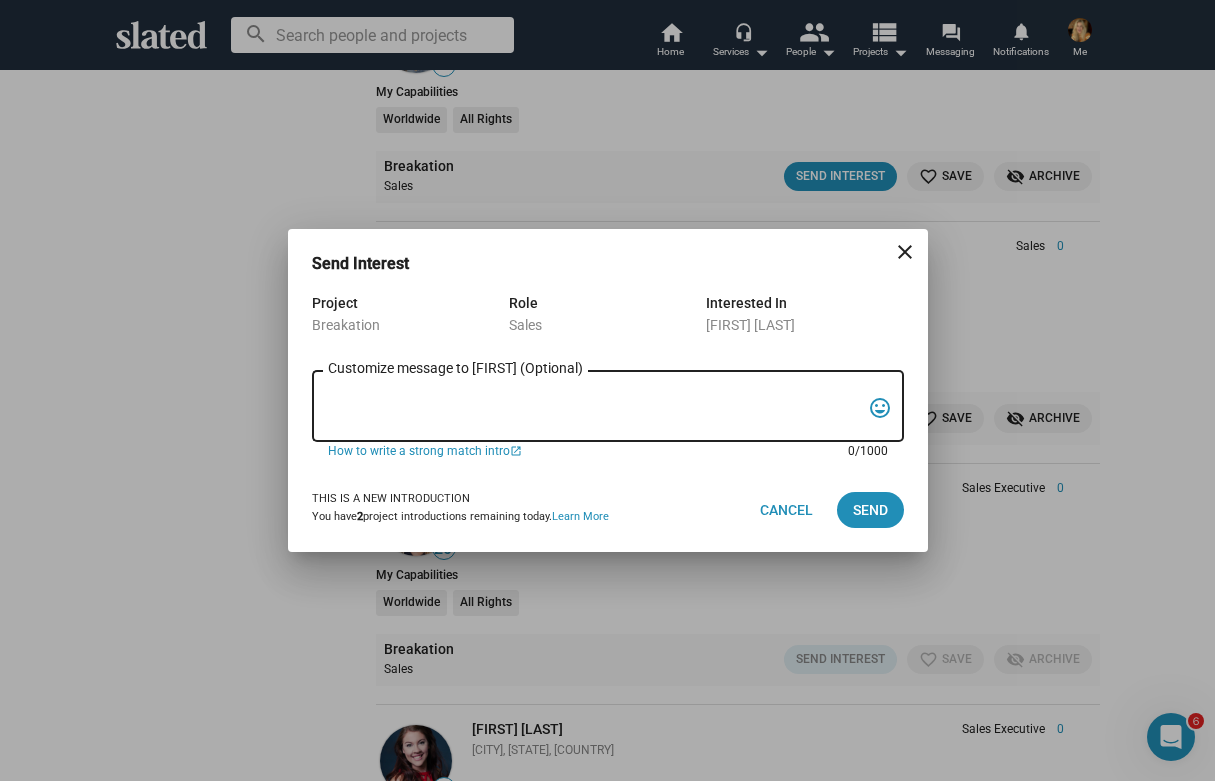 paste on "I'm [FIRST] [LAST] (imdb - [URL] ) and I'm very interested in discussing a movie I have in pre-production with you called Breakation. There are multiple named actors who are interested in doing the movie. [ACTOR] who is known for [SHOW] & [NETFLIX HIT] is our director. [DIRECTOR] who is known for [SHOW] & [SHOW] is our producer. I have been working in [CITY] as an actress and writer for a while now. I just completed a tv series [SERIES] for [COMPANY] with [ACTRESS]. I've worked with [ACTOR], [DIRECTOR] and [ACTRESS] to name a few. I would love to discuss this project more with you.
Best,
[FIRST] [LAST]" 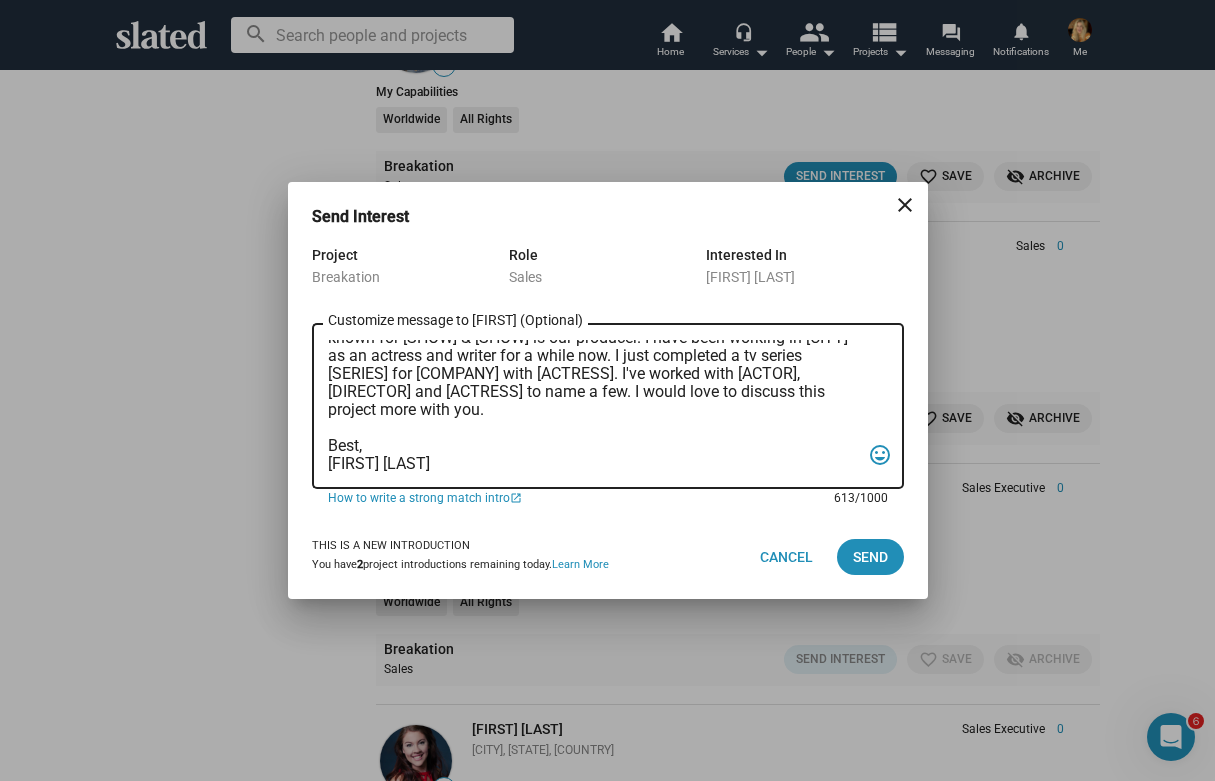 scroll, scrollTop: 119, scrollLeft: 0, axis: vertical 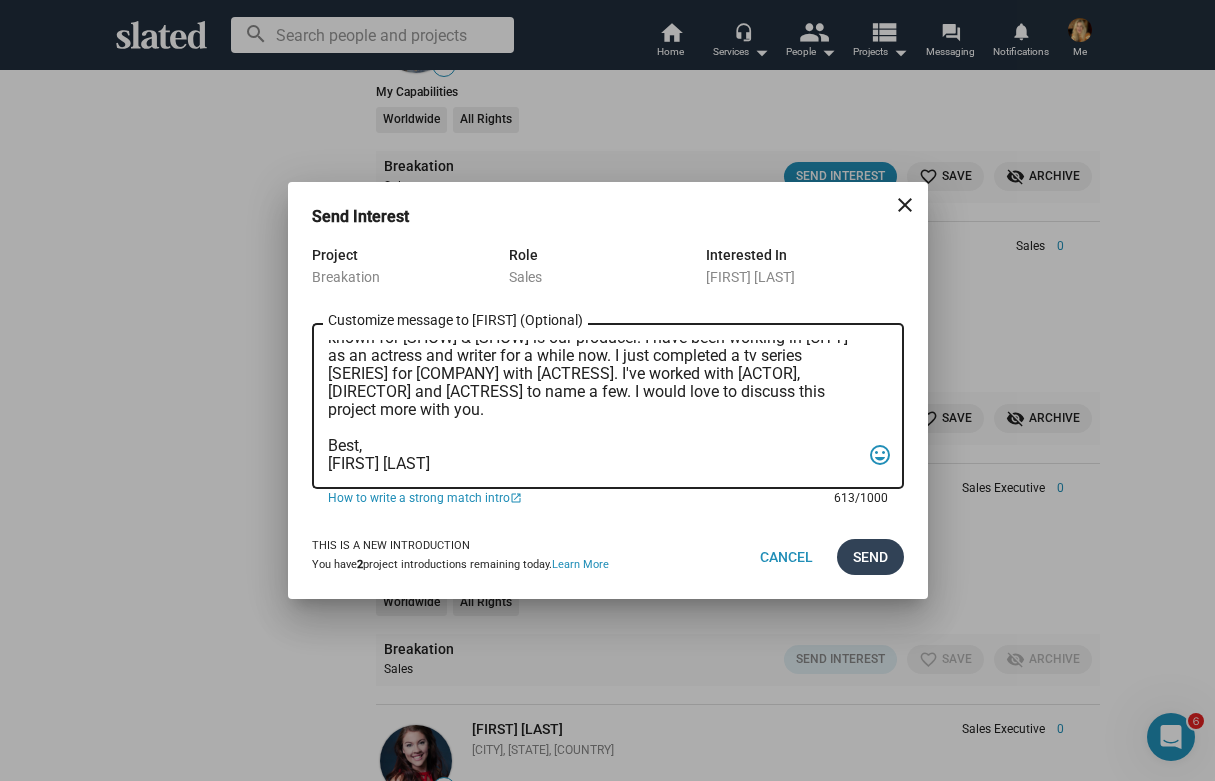 type on "I'm [FIRST] [LAST] (imdb - [URL] ) and I'm very interested in discussing a movie I have in pre-production with you called Breakation. There are multiple named actors who are interested in doing the movie. [ACTOR] who is known for [SHOW] & [NETFLIX HIT] is our director. [DIRECTOR] who is known for [SHOW] & [SHOW] is our producer. I have been working in [CITY] as an actress and writer for a while now. I just completed a tv series [SERIES] for [COMPANY] with [ACTRESS]. I've worked with [ACTOR], [DIRECTOR] and [ACTRESS] to name a few. I would love to discuss this project more with you.
Best,
[FIRST] [LAST]" 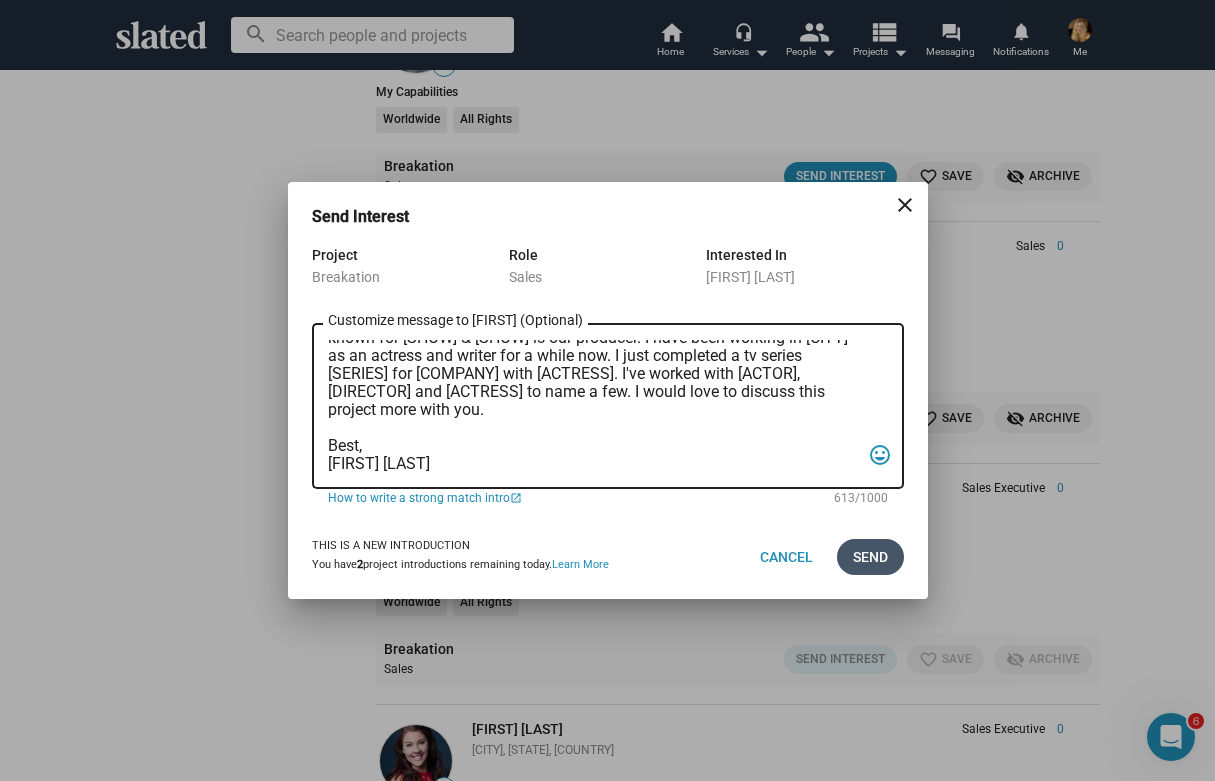 click on "Send" at bounding box center (870, 557) 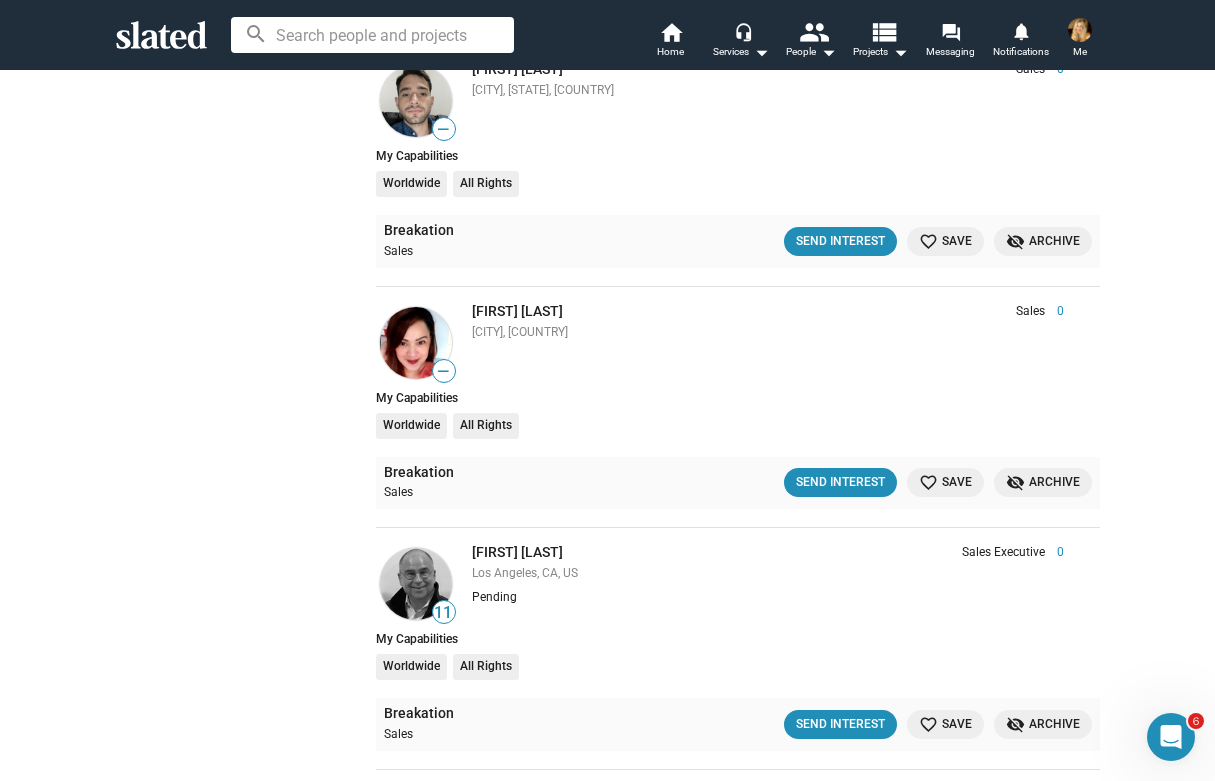 scroll, scrollTop: 26921, scrollLeft: 0, axis: vertical 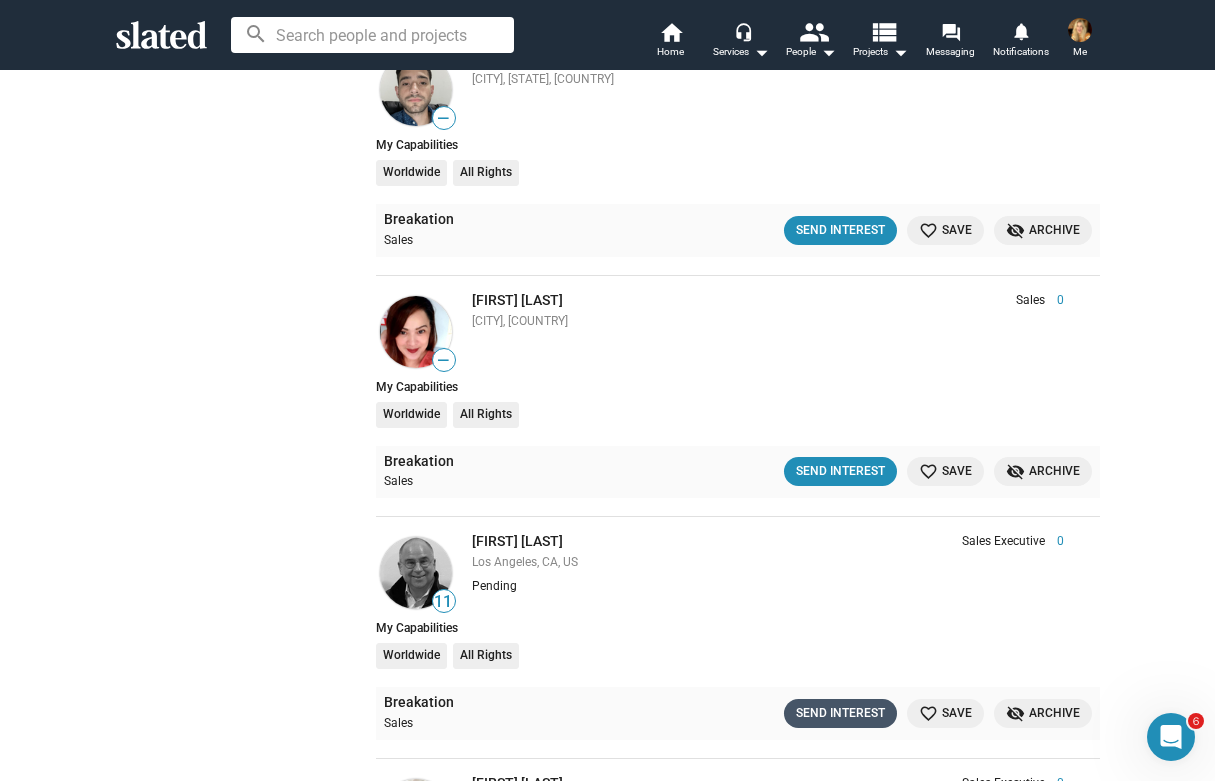 click on "Send Interest" 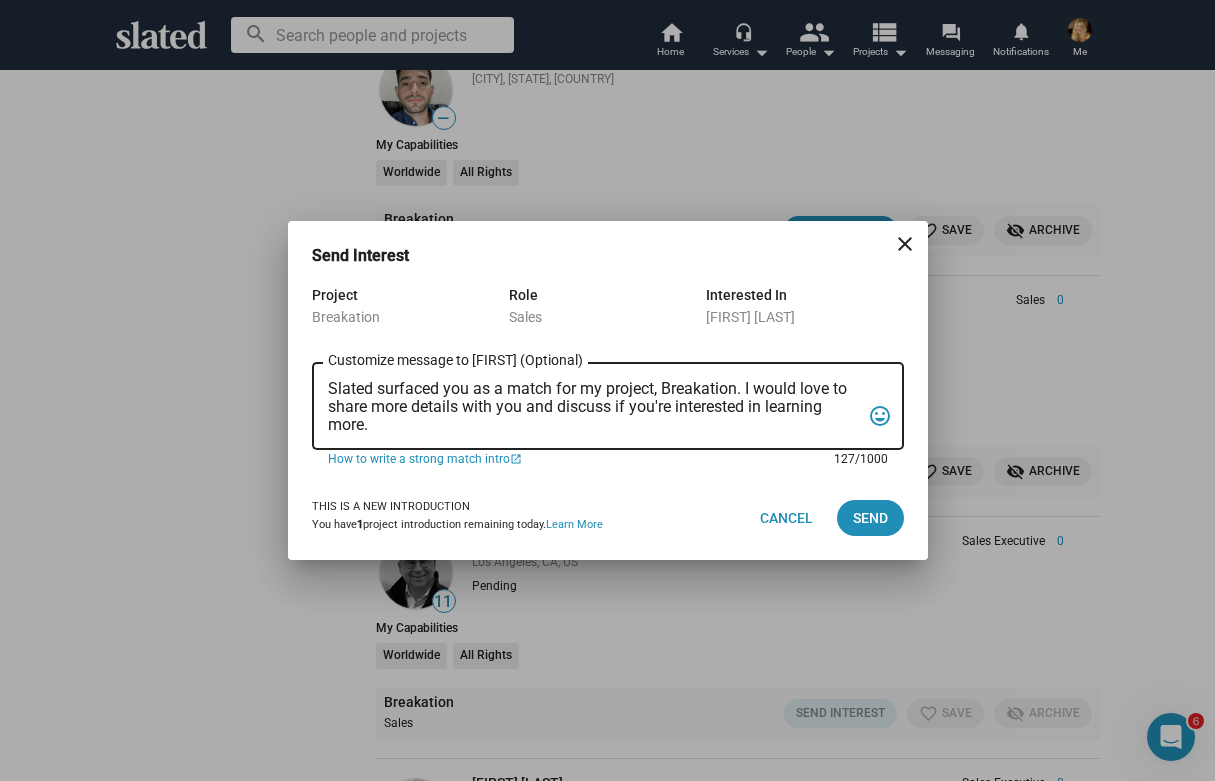 drag, startPoint x: 329, startPoint y: 387, endPoint x: 492, endPoint y: 447, distance: 173.69226 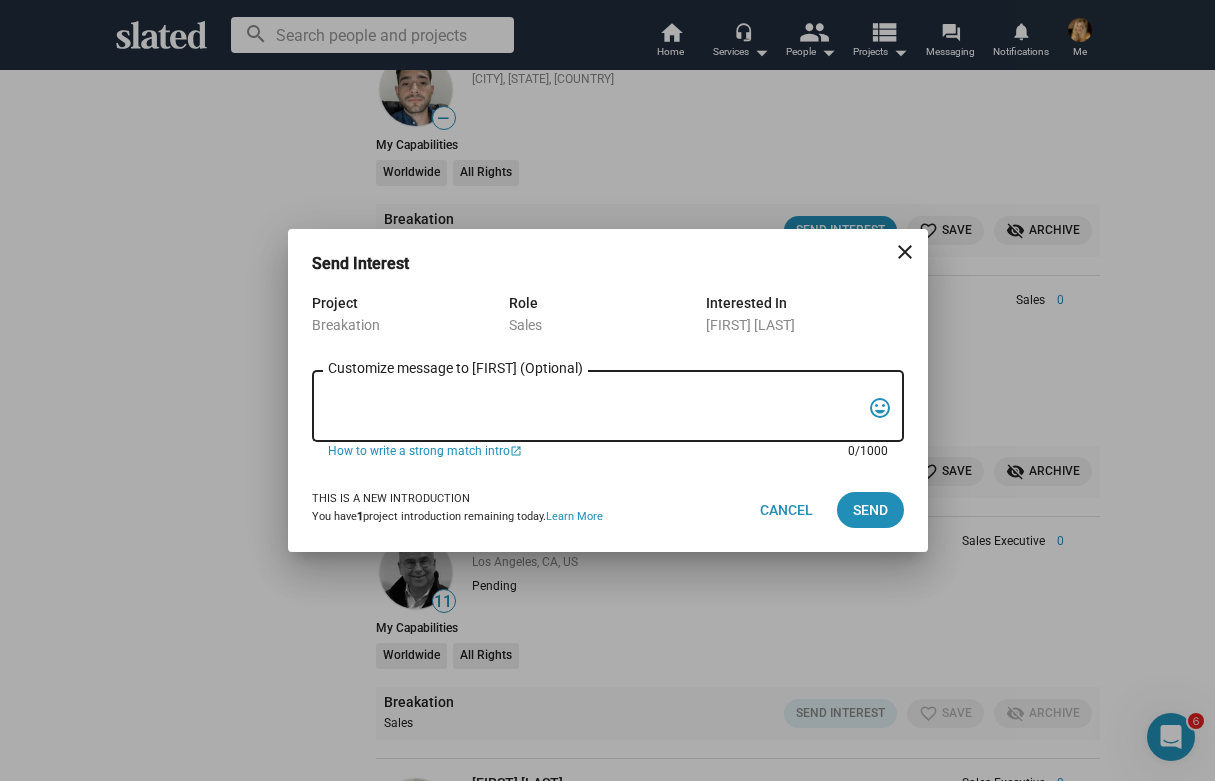 paste on "I'm [FIRST] [LAST] (imdb - [URL] ) and I'm very interested in discussing a movie I have in pre-production with you called Breakation. There are multiple named actors who are interested in doing the movie. [ACTOR] who is known for [SHOW] & [NETFLIX HIT] is our director. [DIRECTOR] who is known for [SHOW] & [SHOW] is our producer. I have been working in [CITY] as an actress and writer for a while now. I just completed a tv series [SERIES] for [COMPANY] with [ACTRESS]. I've worked with [ACTOR], [DIRECTOR] and [ACTRESS] to name a few. I would love to discuss this project more with you.
Best,
[FIRST] [LAST]" 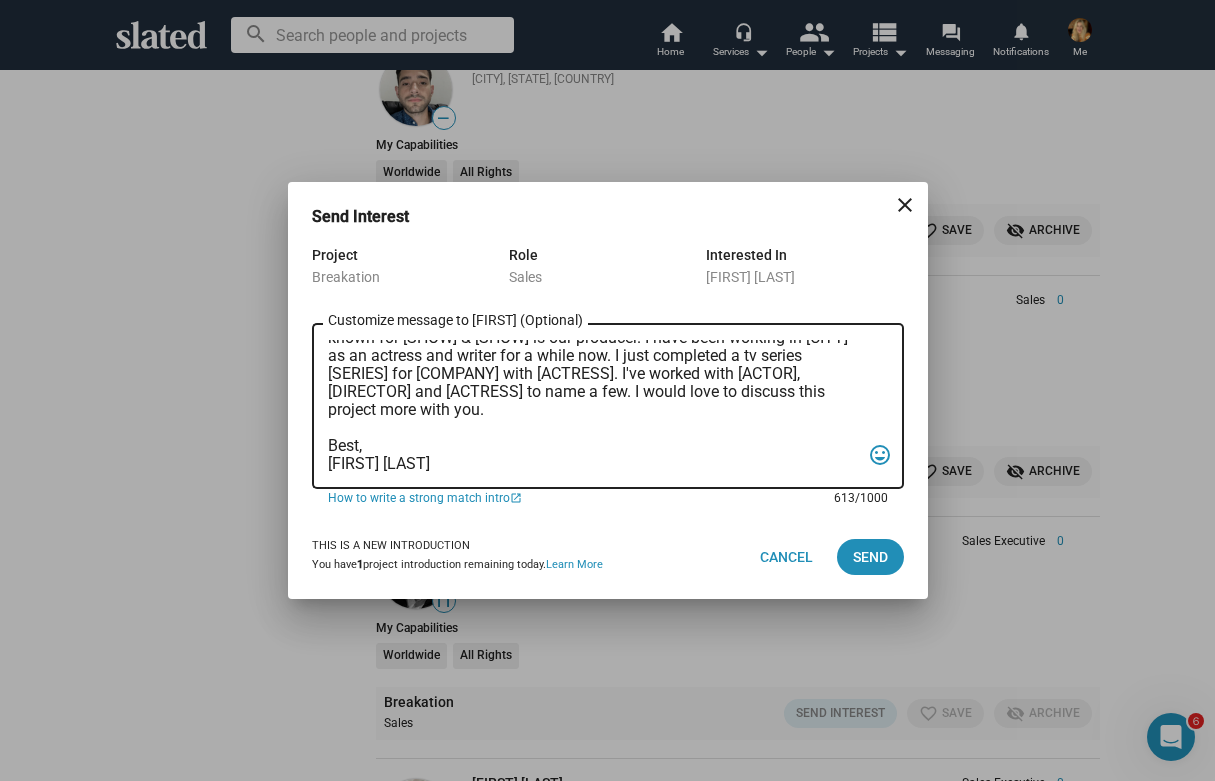 scroll, scrollTop: 119, scrollLeft: 0, axis: vertical 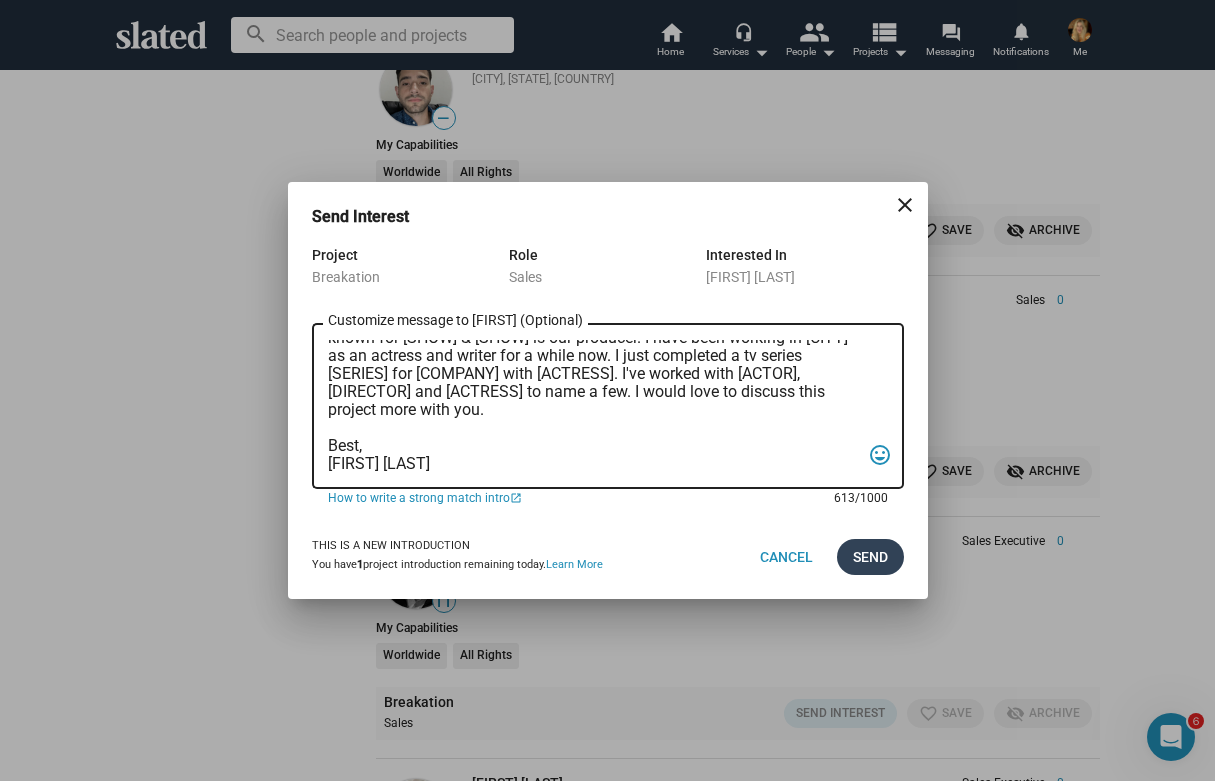 type on "I'm [FIRST] [LAST] (imdb - [URL] ) and I'm very interested in discussing a movie I have in pre-production with you called Breakation. There are multiple named actors who are interested in doing the movie. [ACTOR] who is known for [SHOW] & [NETFLIX HIT] is our director. [DIRECTOR] who is known for [SHOW] & [SHOW] is our producer. I have been working in [CITY] as an actress and writer for a while now. I just completed a tv series [SERIES] for [COMPANY] with [ACTRESS]. I've worked with [ACTOR], [DIRECTOR] and [ACTRESS] to name a few. I would love to discuss this project more with you.
Best,
[FIRST] [LAST]" 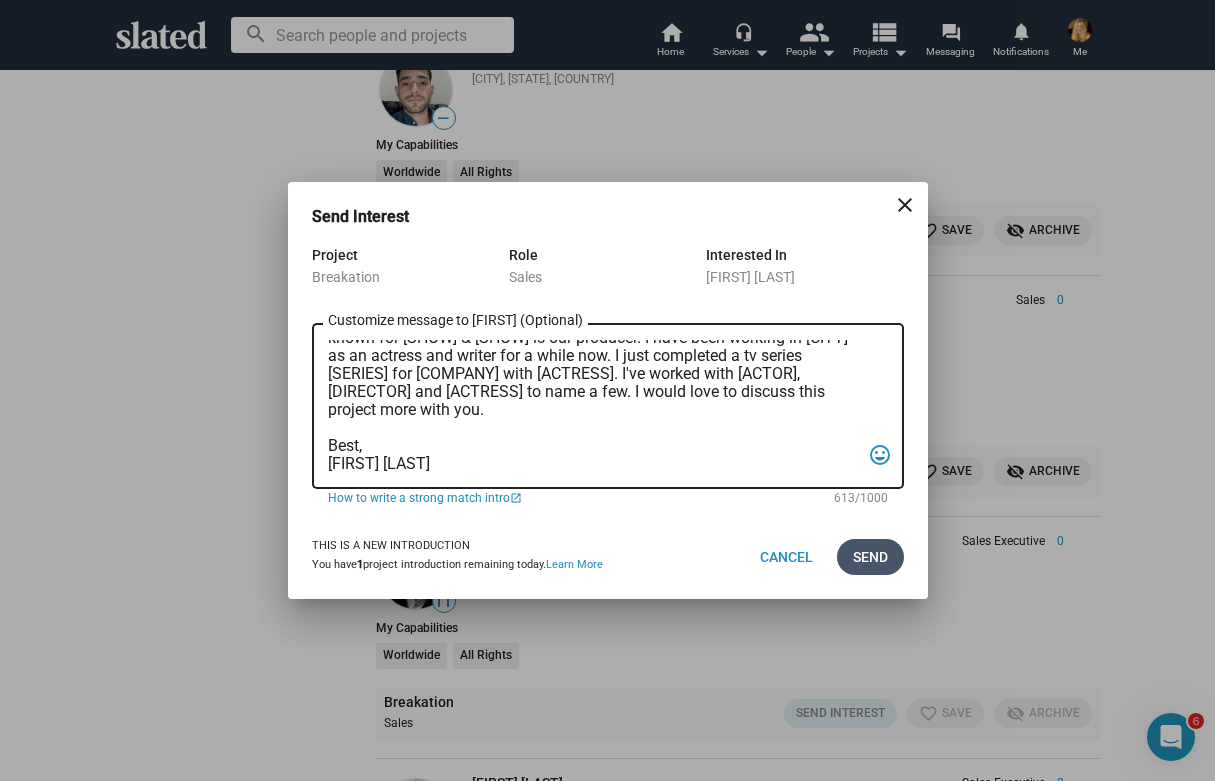 click on "Send" at bounding box center (870, 557) 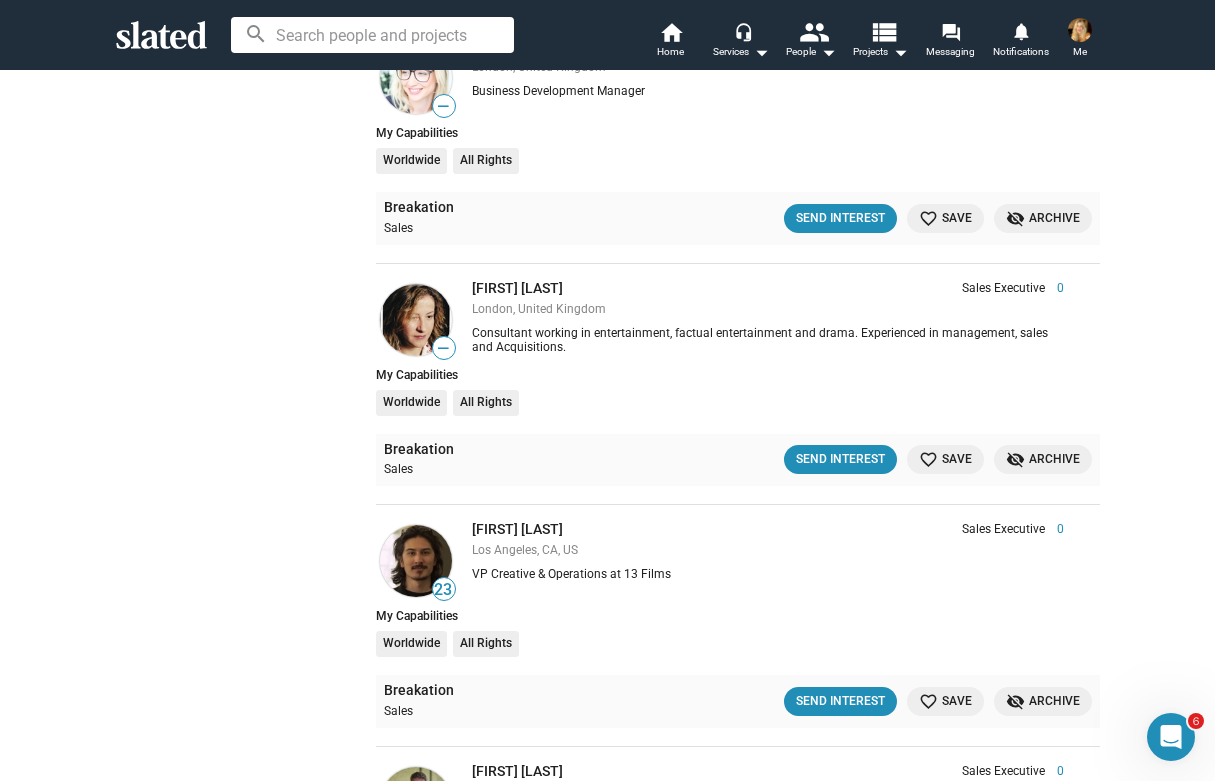 scroll, scrollTop: 27672, scrollLeft: 0, axis: vertical 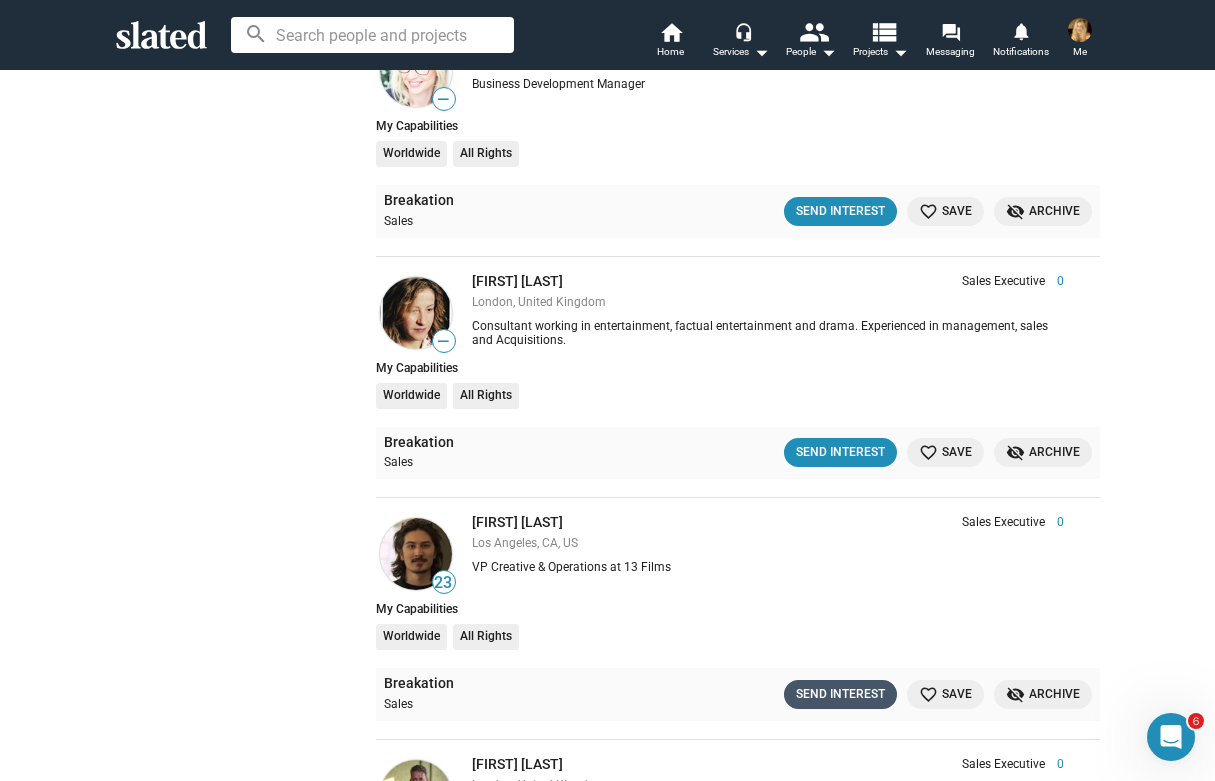 click on "Send Interest" 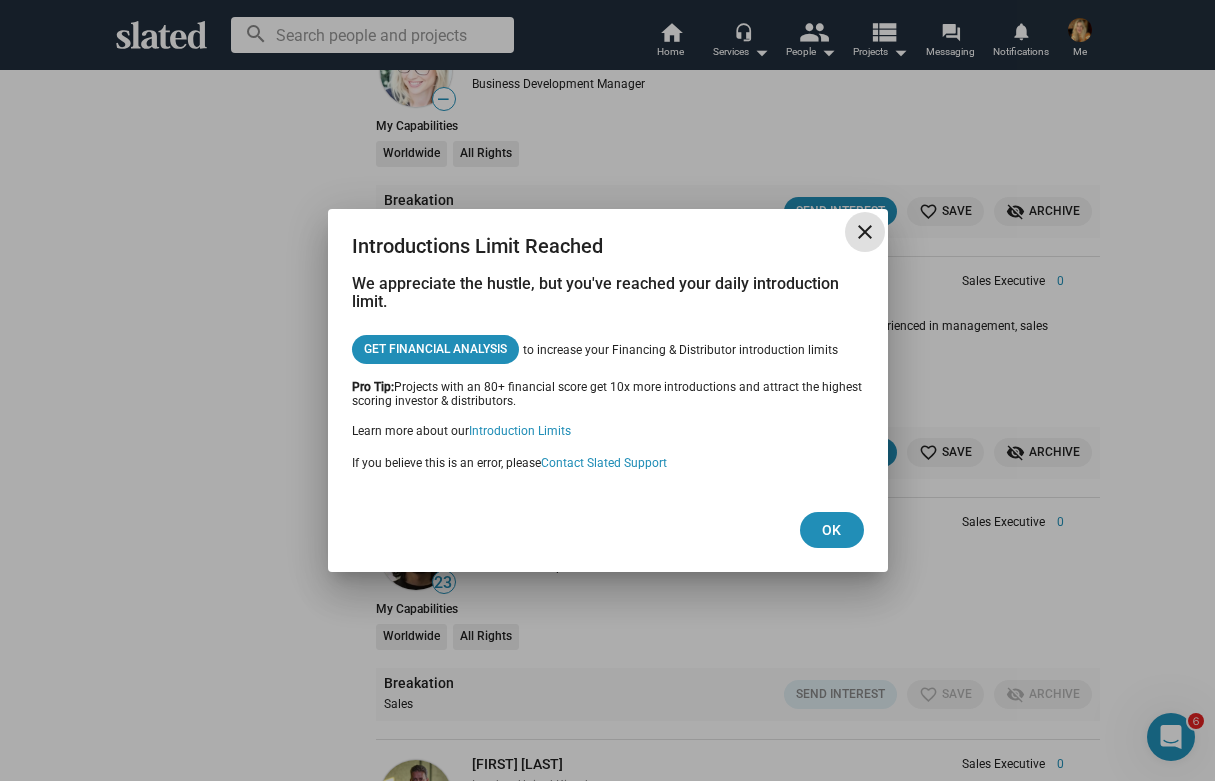 click on "close" at bounding box center [865, 232] 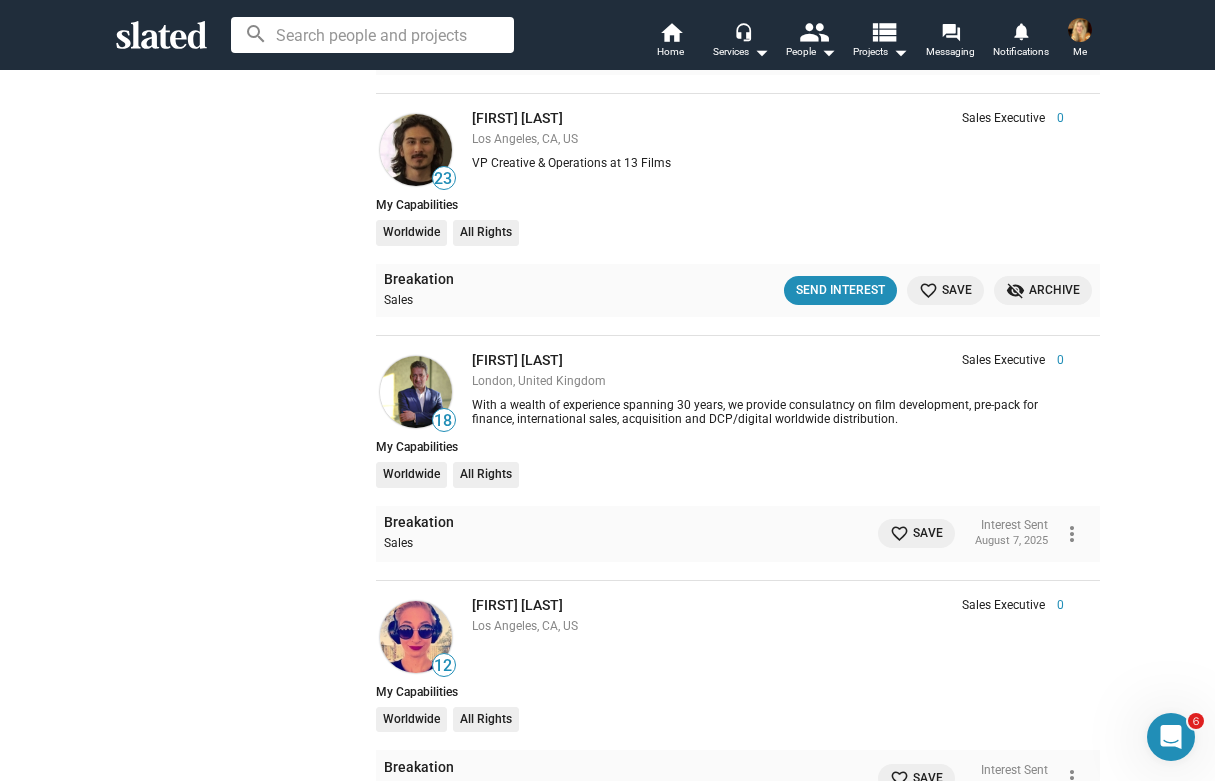 scroll, scrollTop: 28079, scrollLeft: 0, axis: vertical 